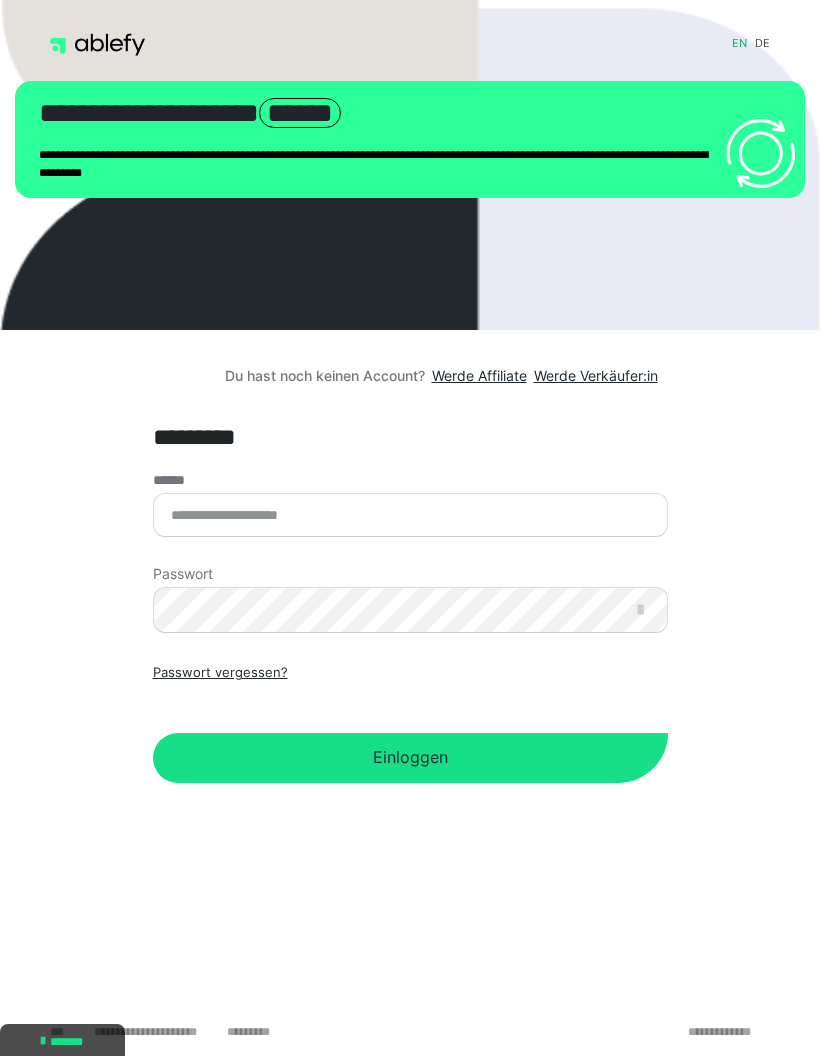 scroll, scrollTop: 0, scrollLeft: 0, axis: both 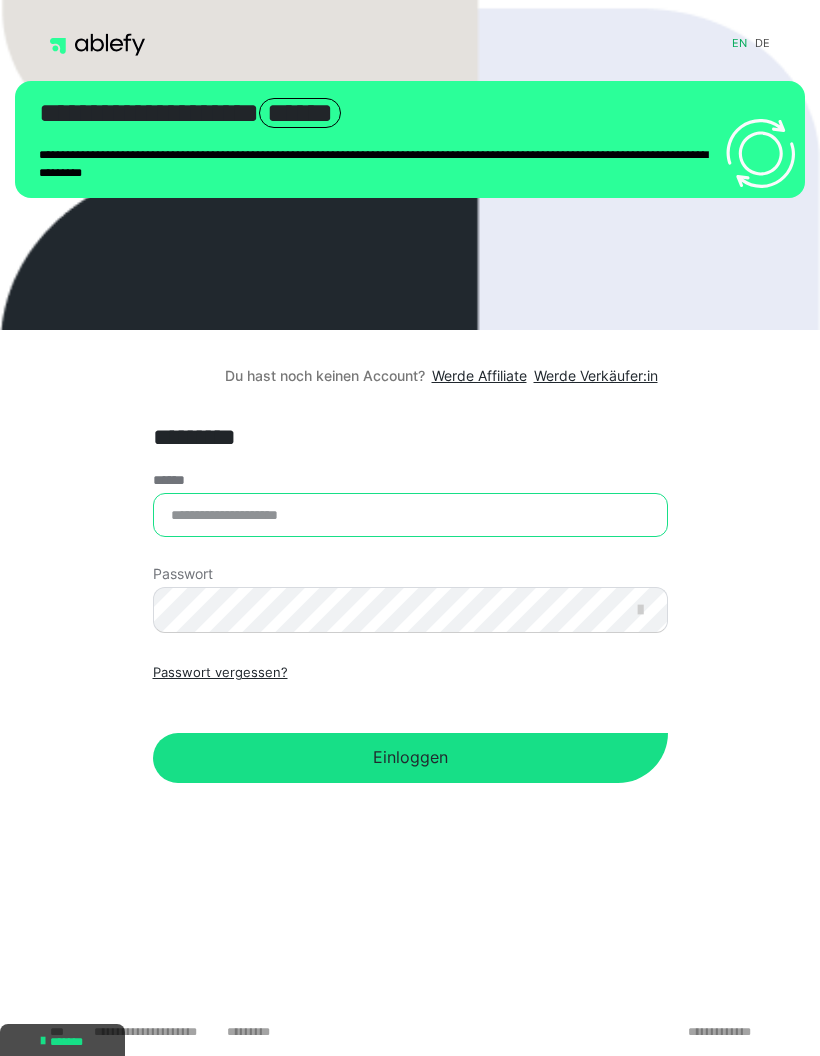 click on "******" at bounding box center (410, 515) 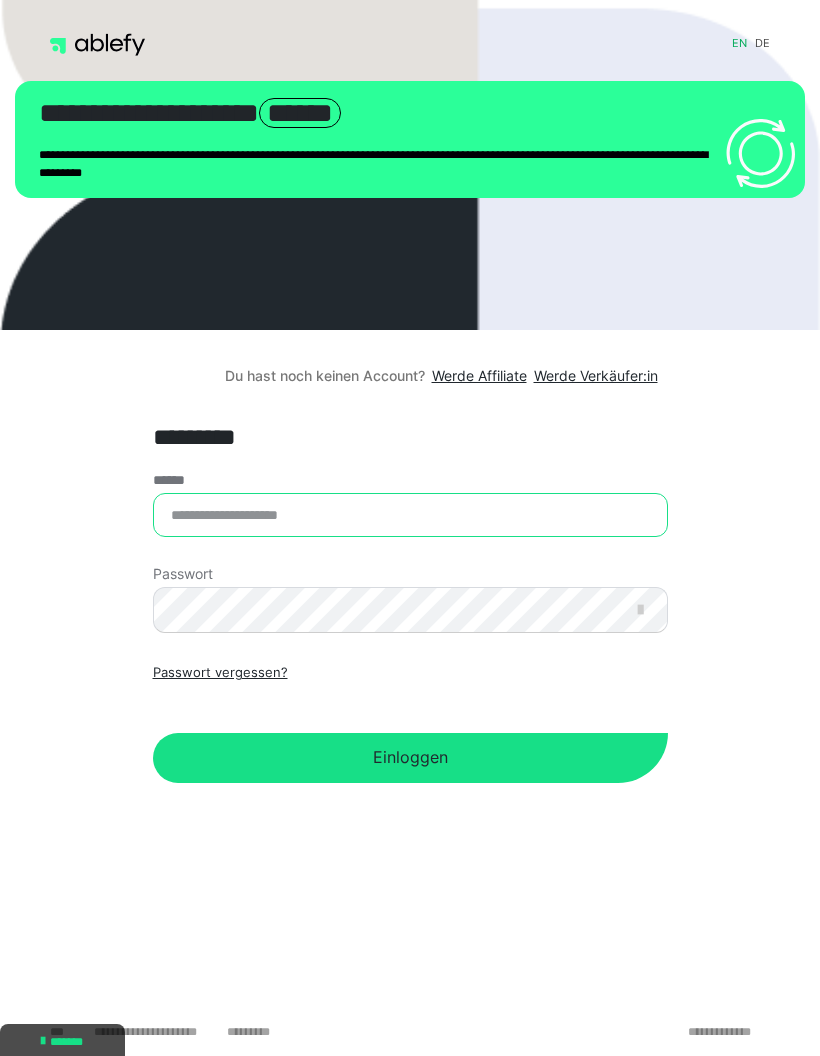 type on "**********" 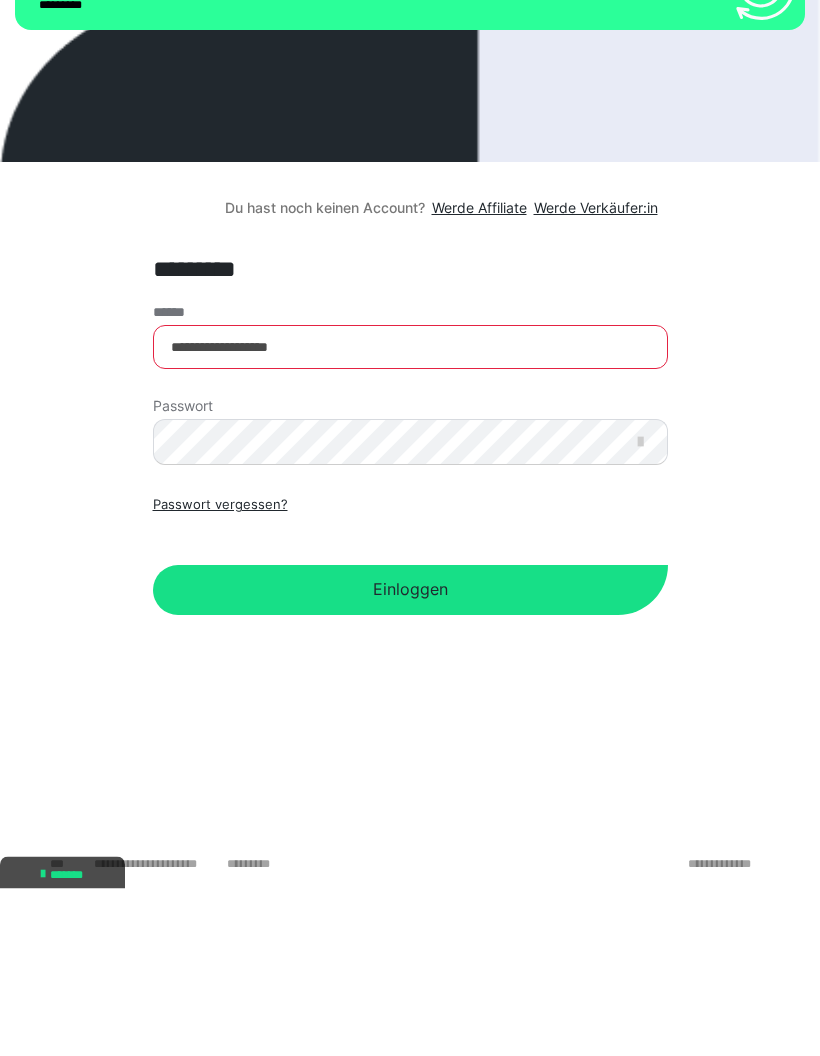 click on "Einloggen" at bounding box center (410, 758) 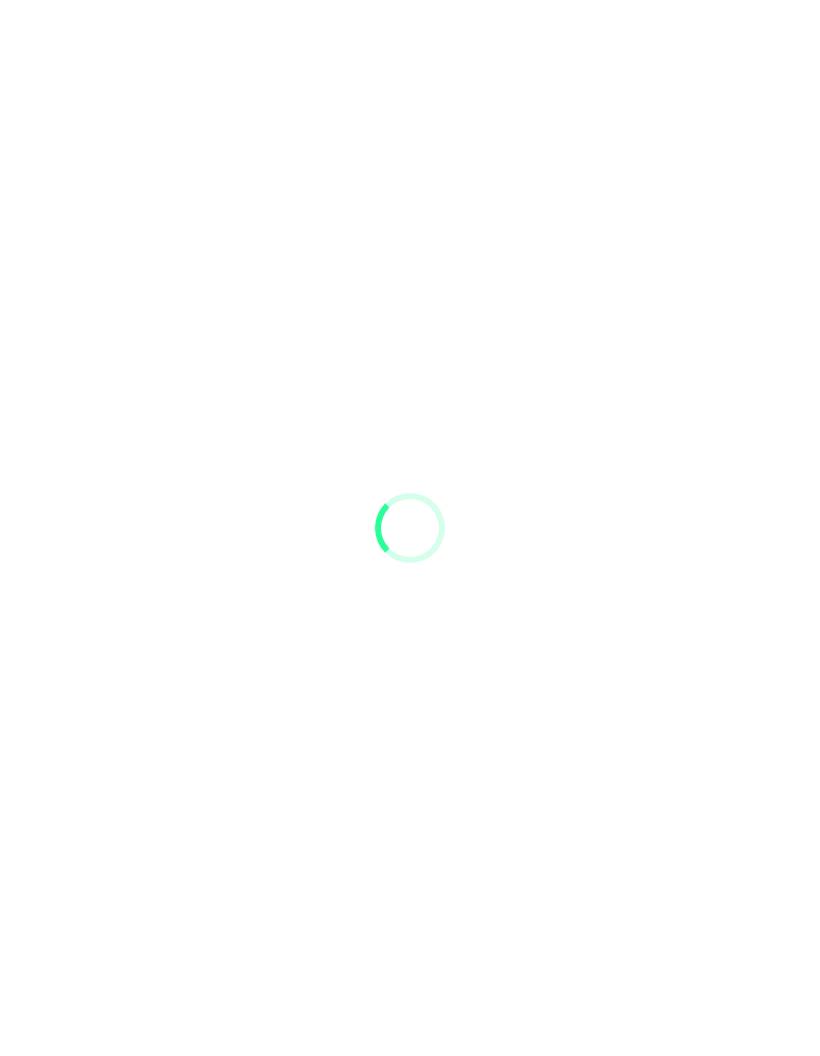 scroll, scrollTop: 0, scrollLeft: 0, axis: both 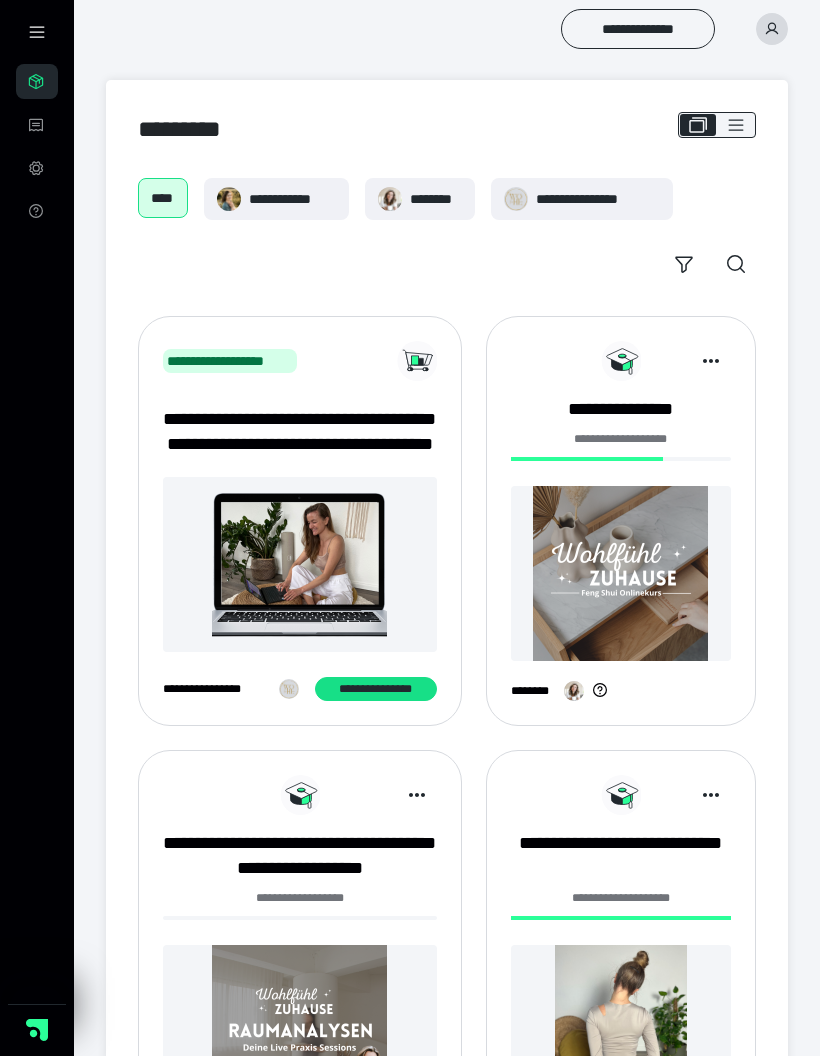 click at bounding box center (621, 573) 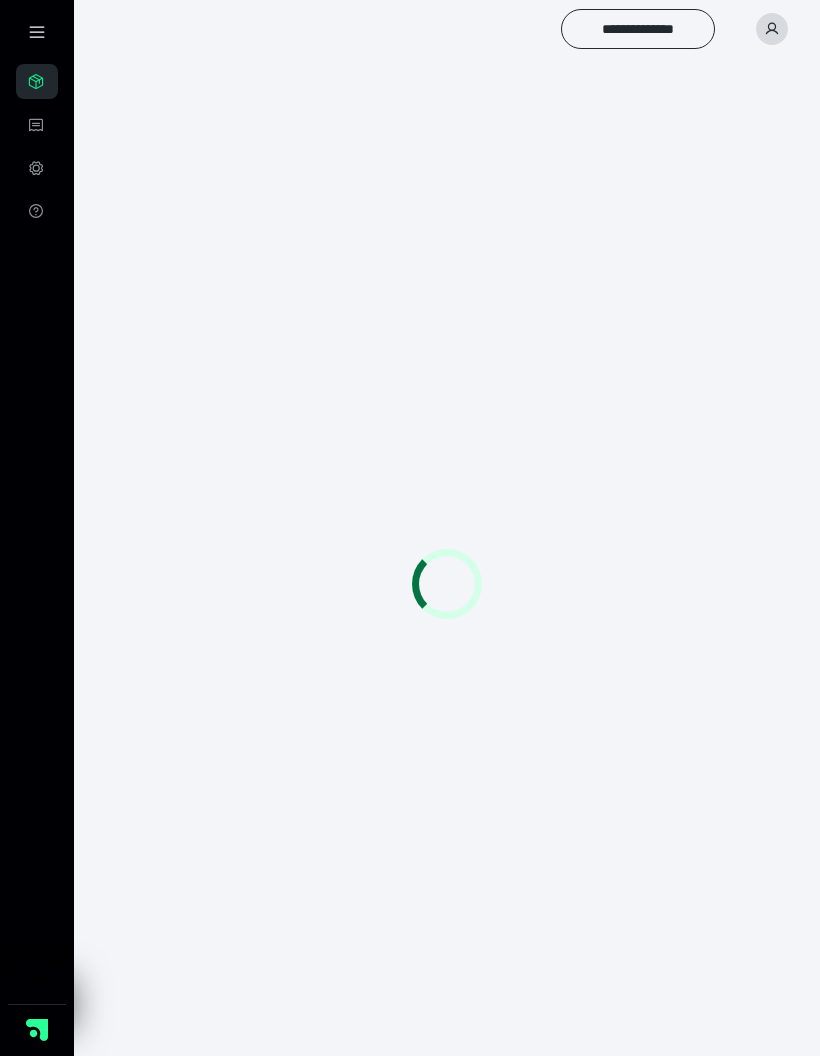 scroll, scrollTop: 0, scrollLeft: 0, axis: both 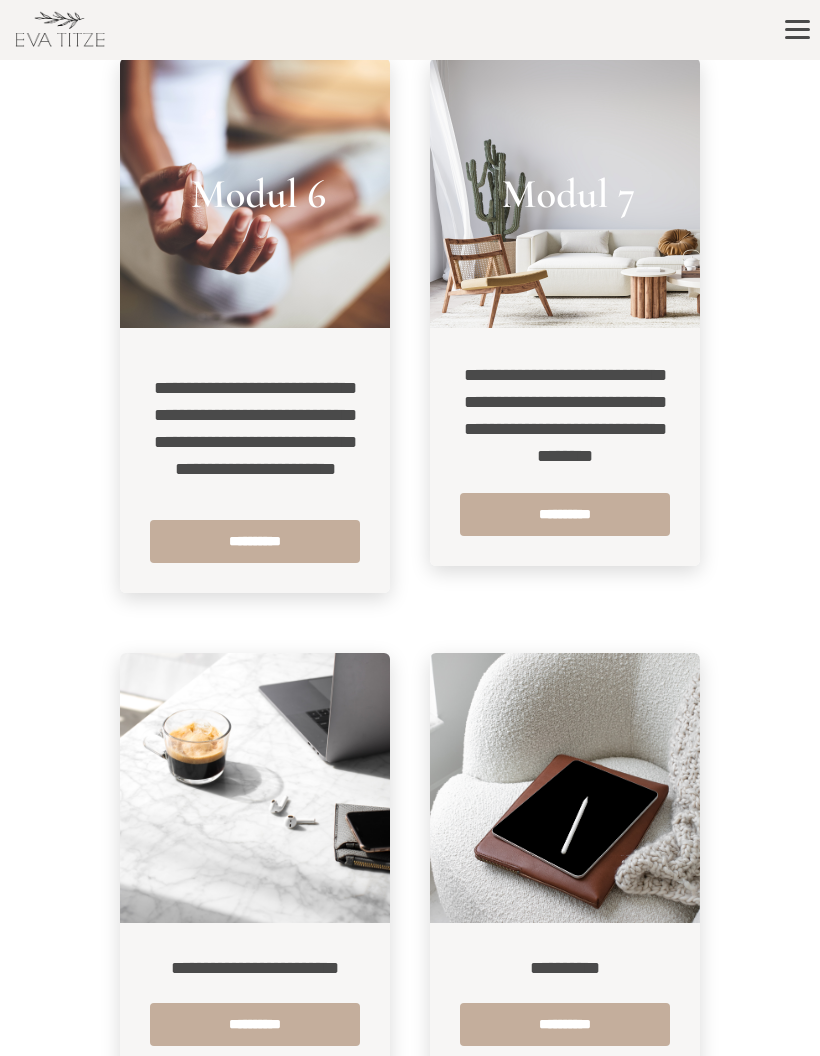 click on "**********" at bounding box center [565, 514] 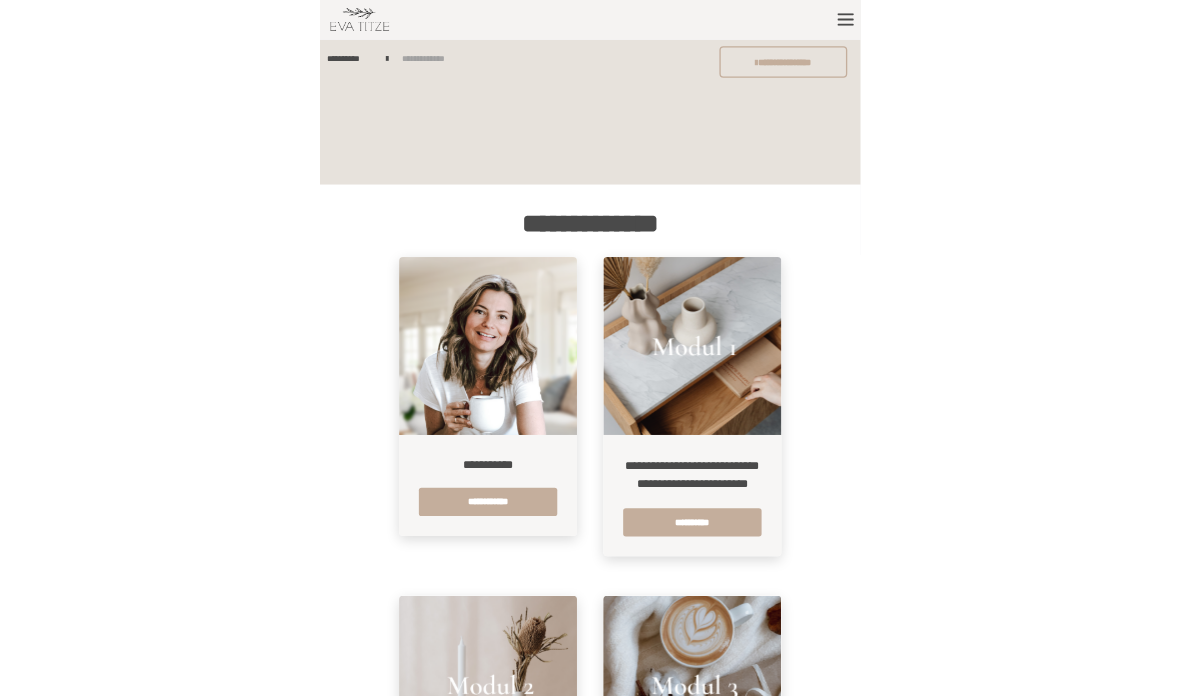 scroll, scrollTop: 80, scrollLeft: 0, axis: vertical 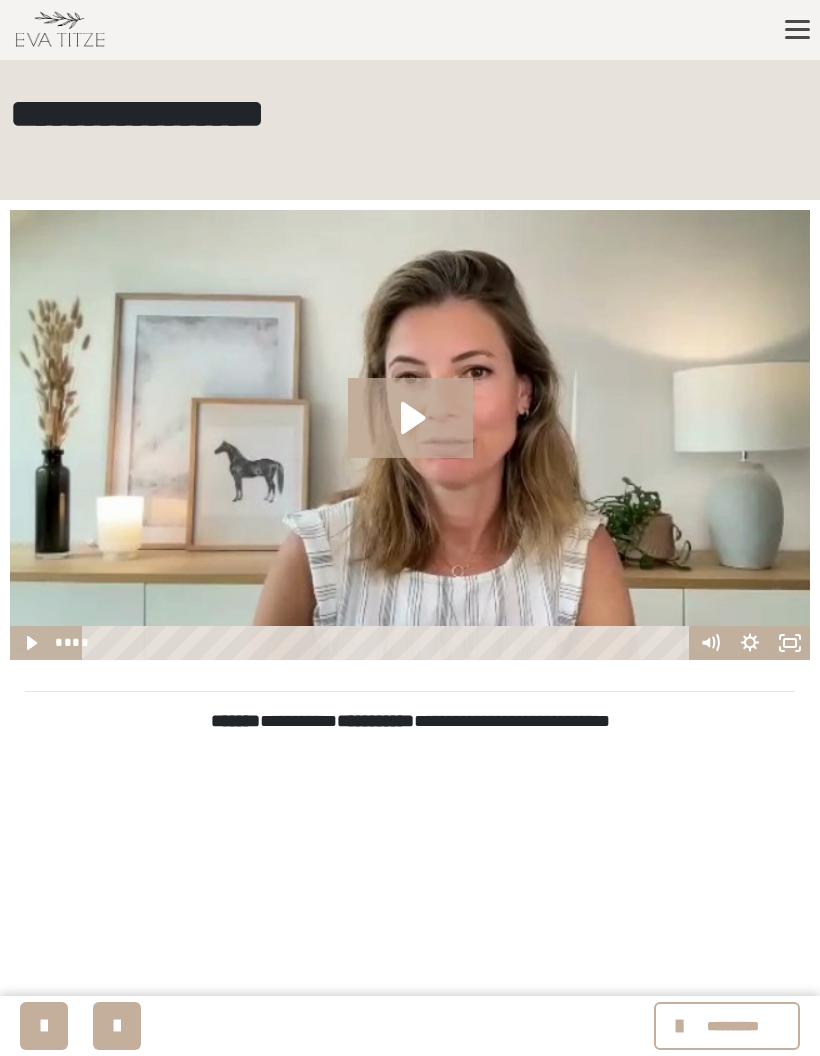 click 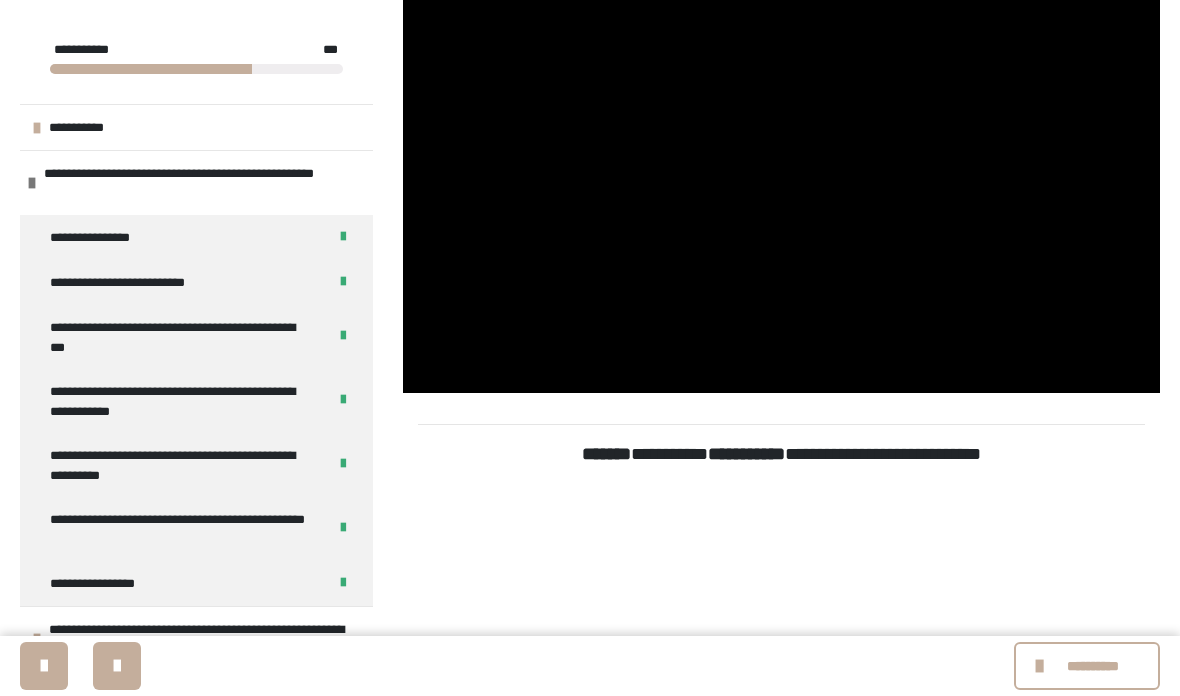 scroll, scrollTop: 431, scrollLeft: 0, axis: vertical 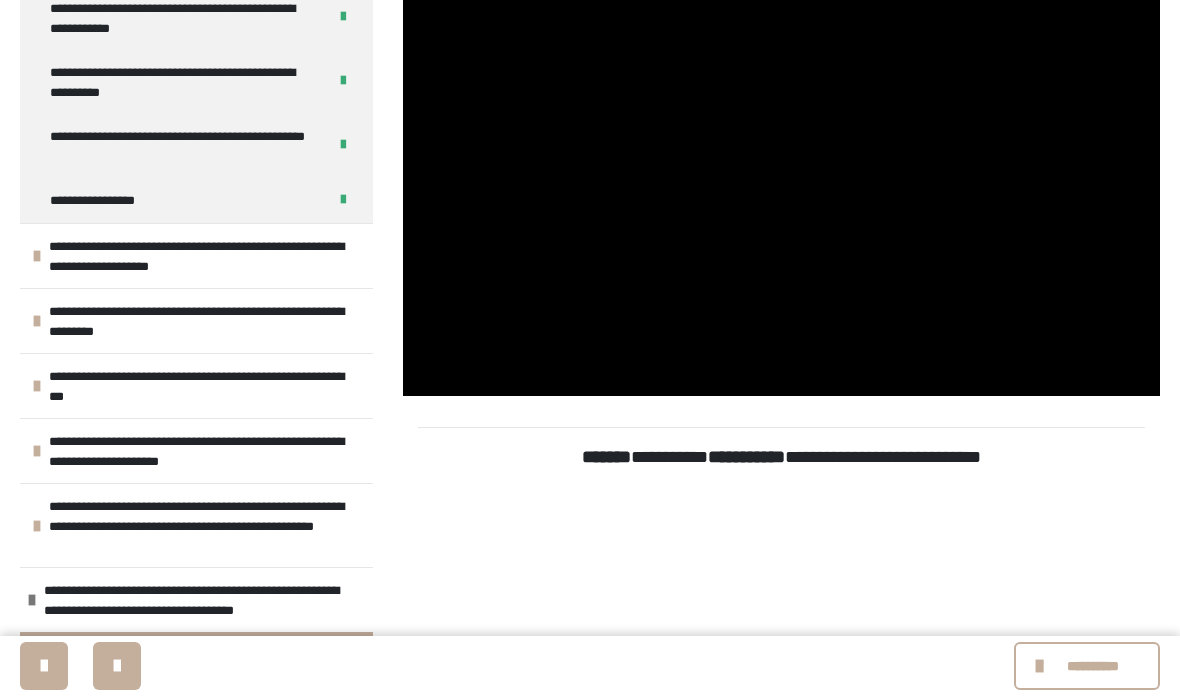 click on "**********" at bounding box center [196, 255] 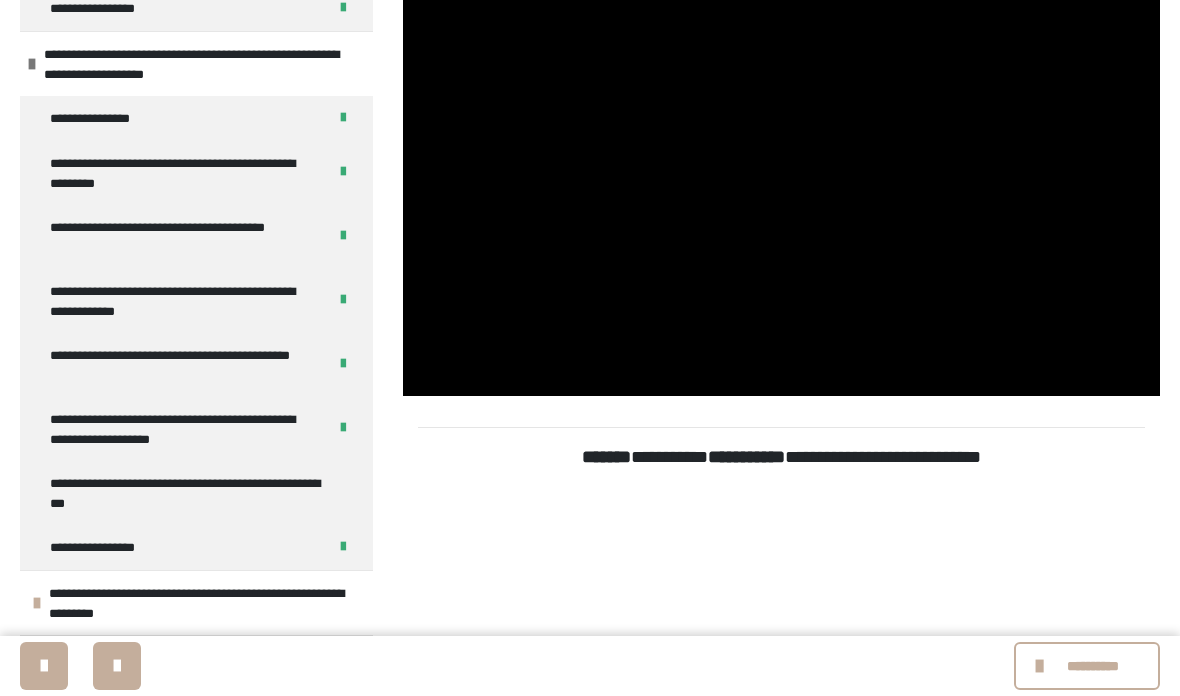 scroll, scrollTop: 585, scrollLeft: 0, axis: vertical 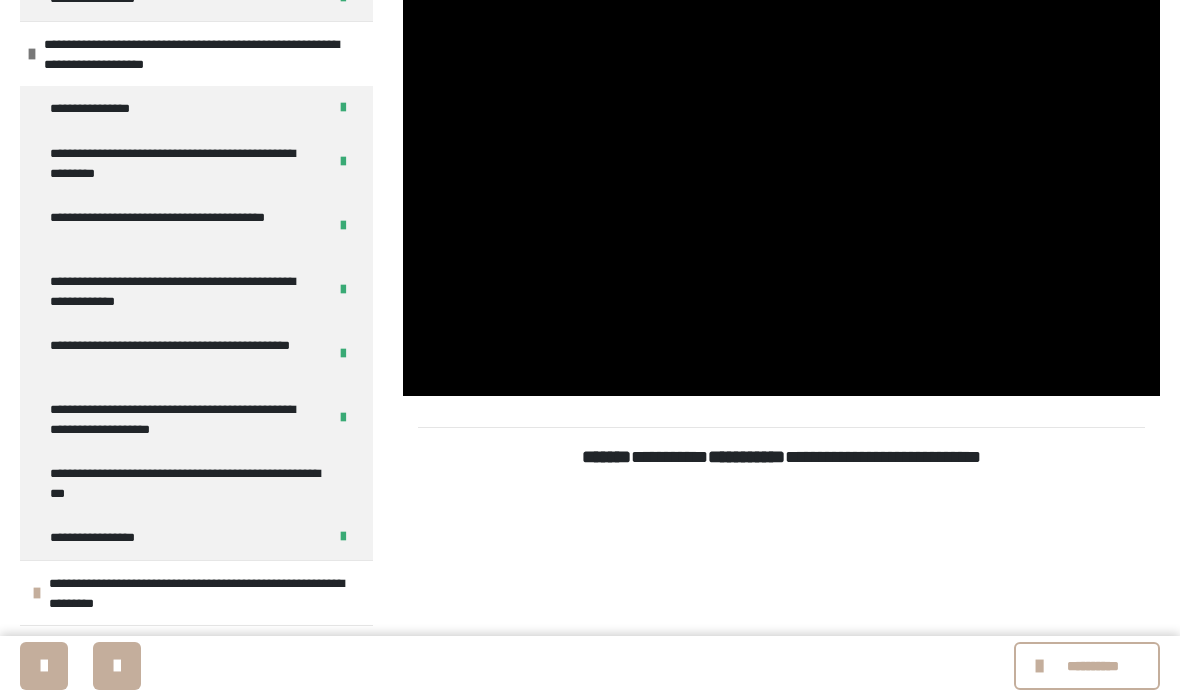 click on "**********" at bounding box center [180, 419] 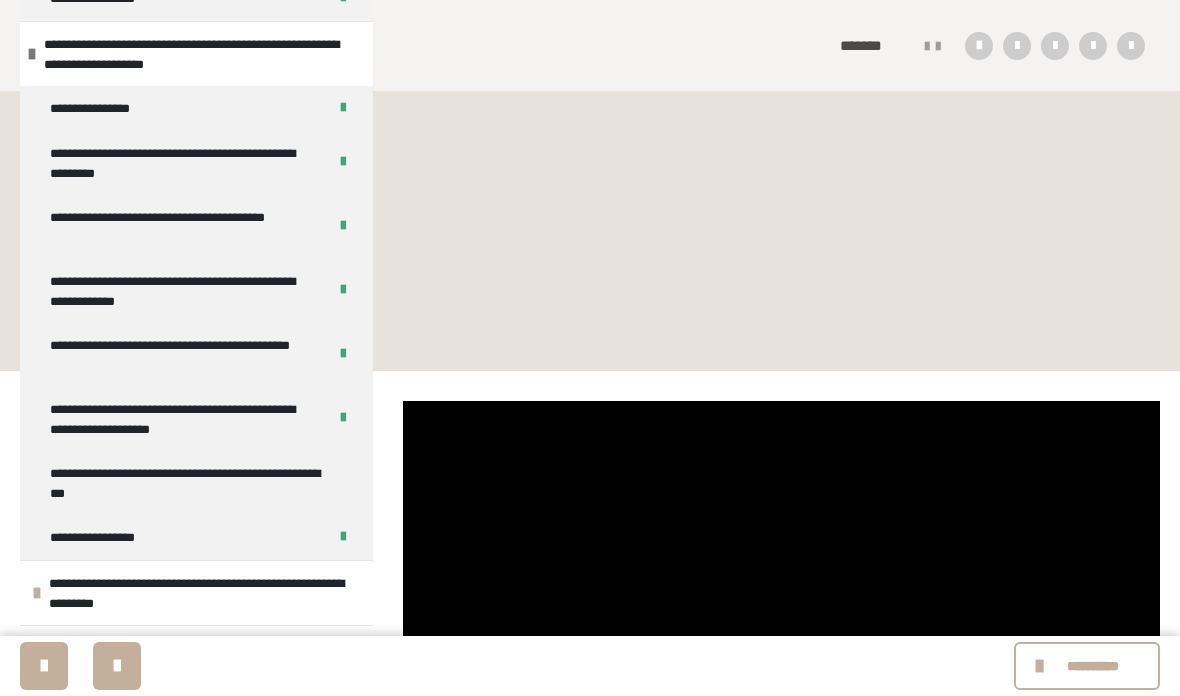 scroll, scrollTop: 0, scrollLeft: 0, axis: both 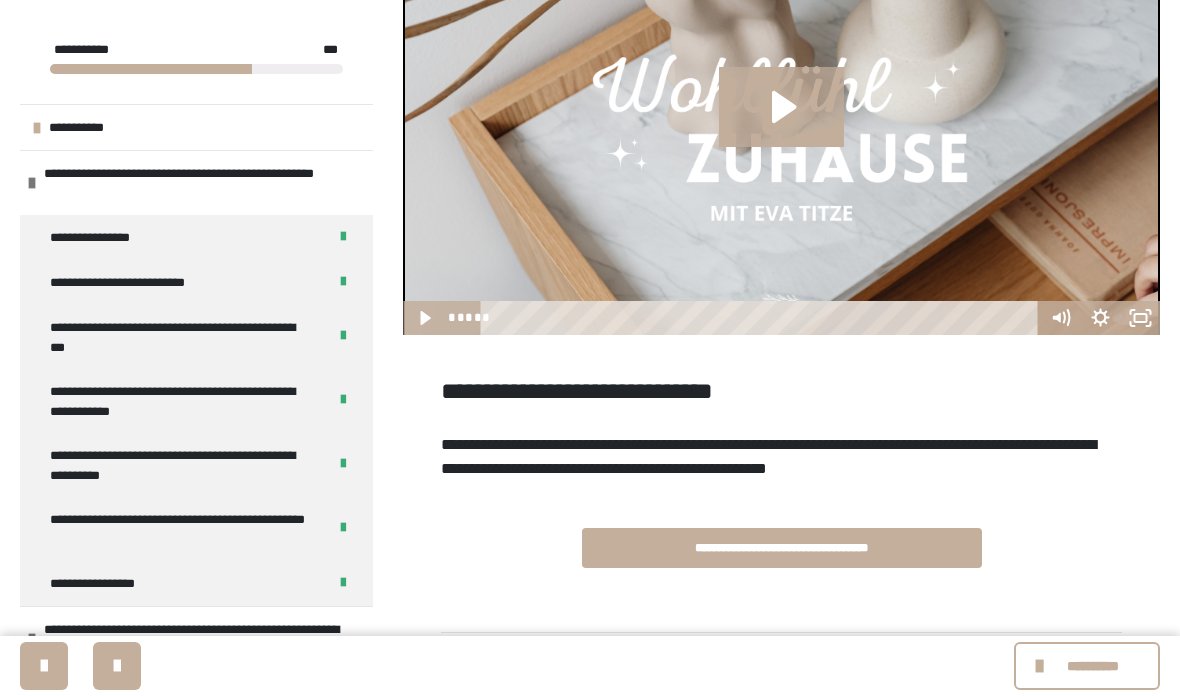 click 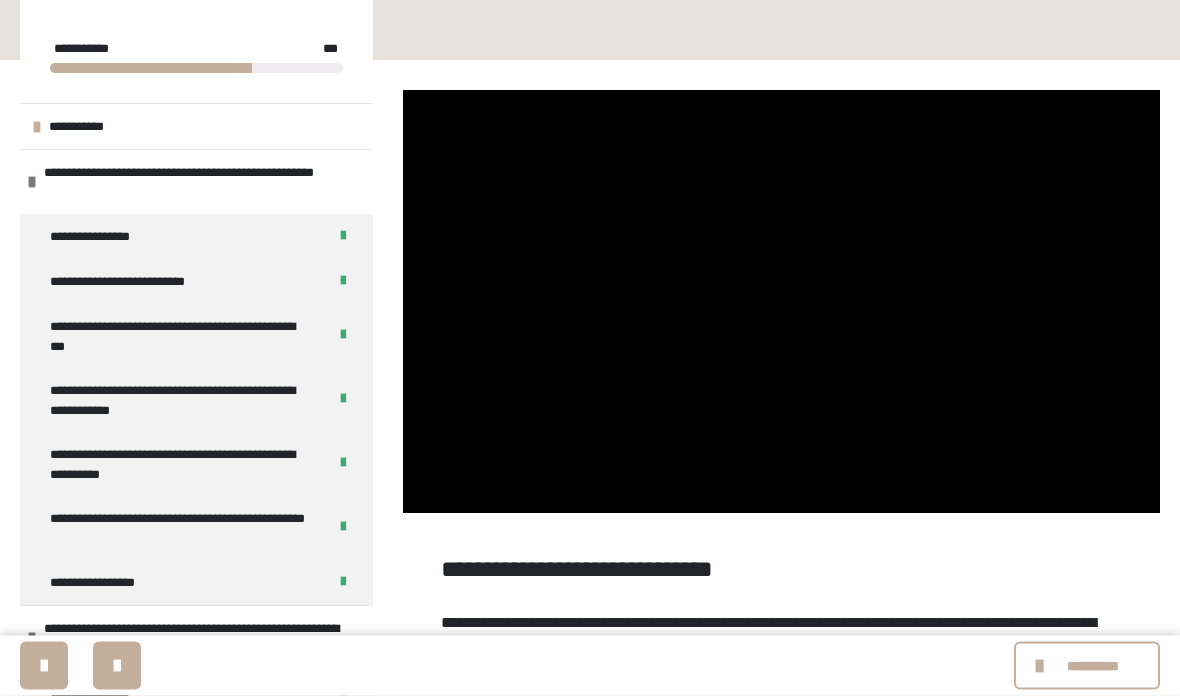 scroll, scrollTop: 311, scrollLeft: 0, axis: vertical 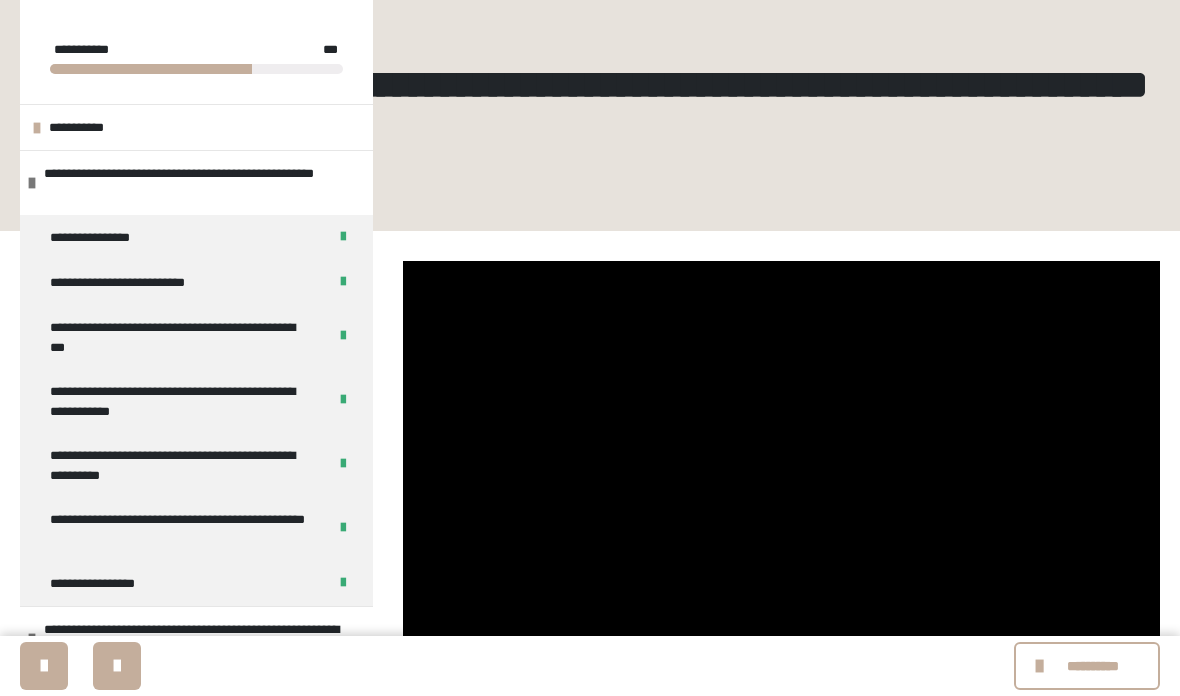 click at bounding box center [781, 472] 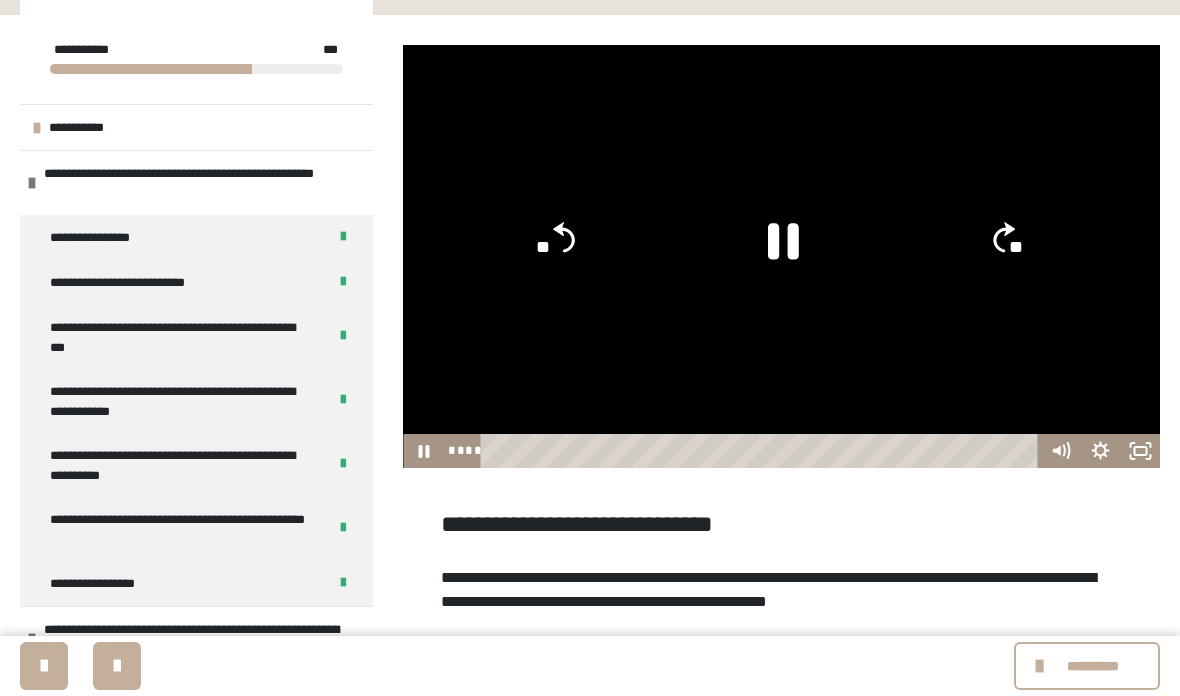 scroll, scrollTop: 368, scrollLeft: 0, axis: vertical 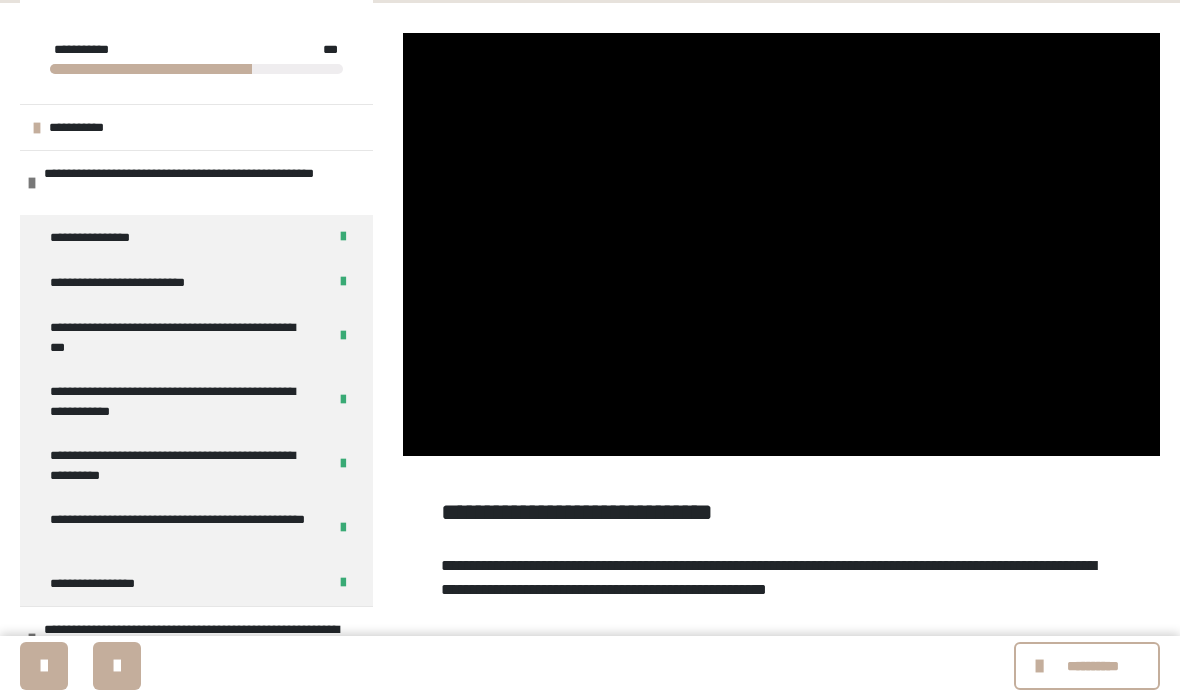 click at bounding box center (781, 244) 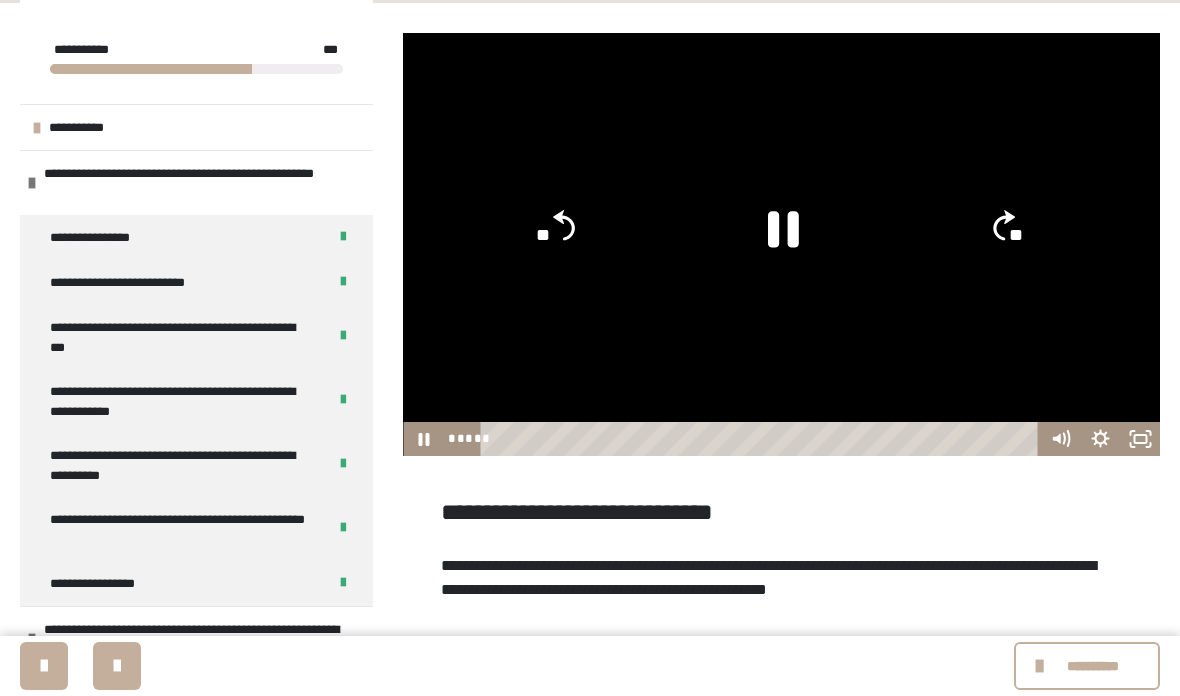 click on "**********" at bounding box center (781, 548) 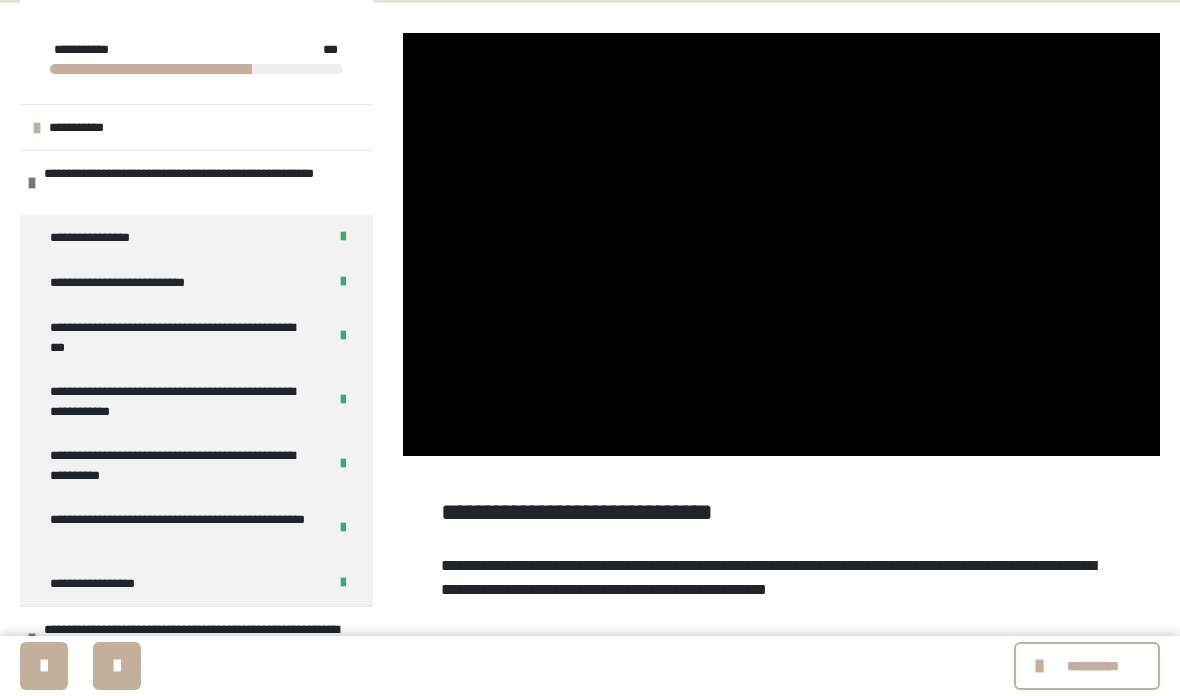 click at bounding box center [781, 244] 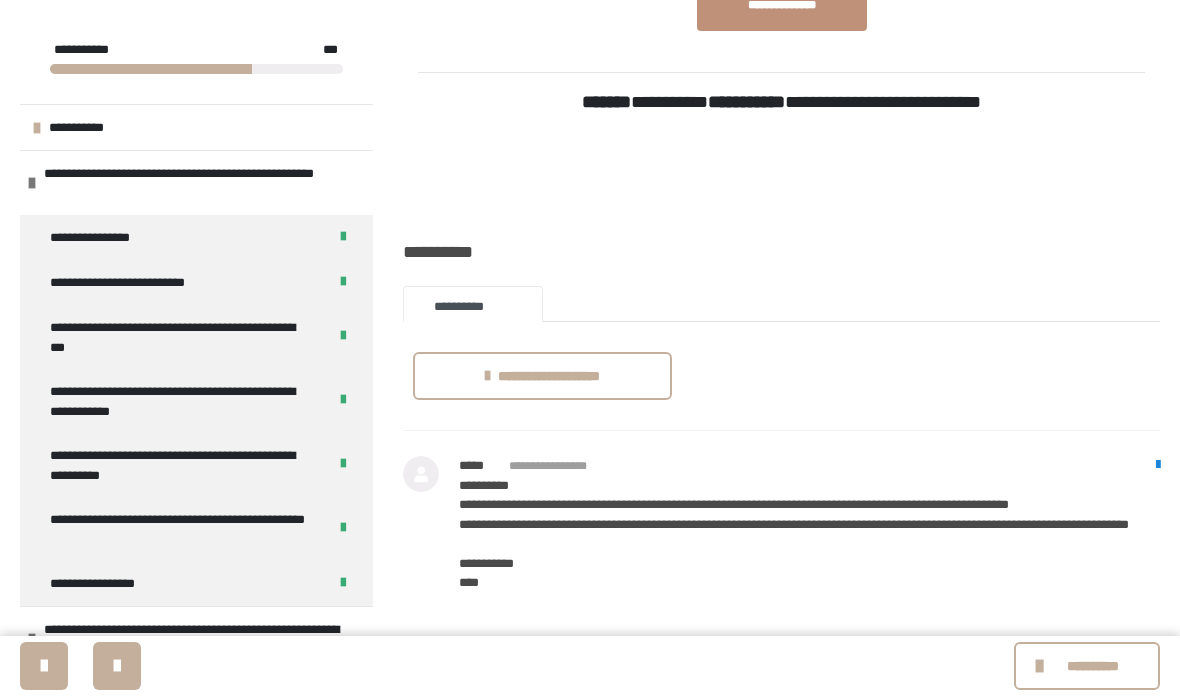 scroll, scrollTop: 1764, scrollLeft: 0, axis: vertical 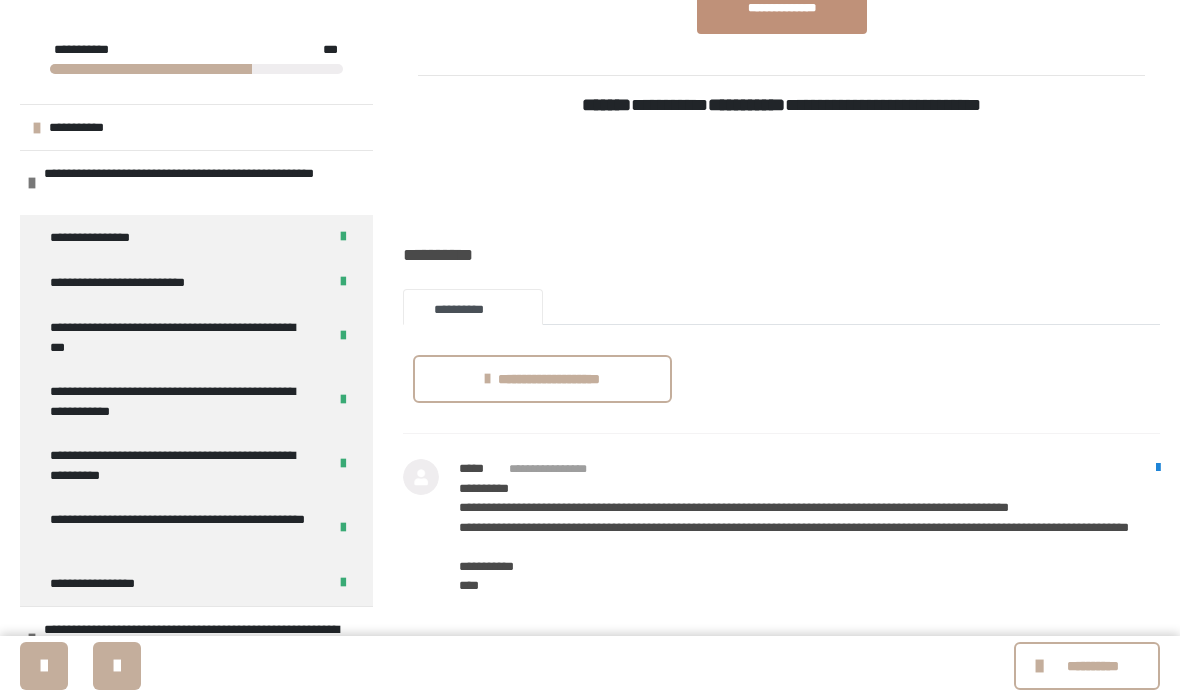 click on "**********" at bounding box center [542, 379] 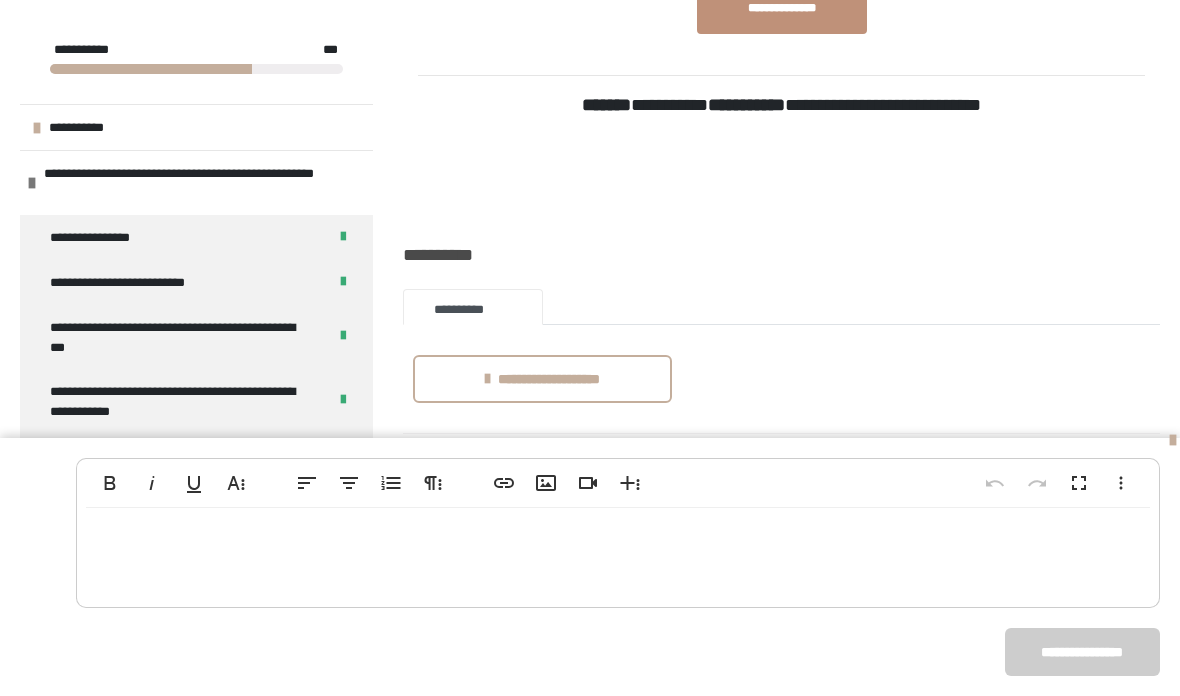 click at bounding box center [618, 553] 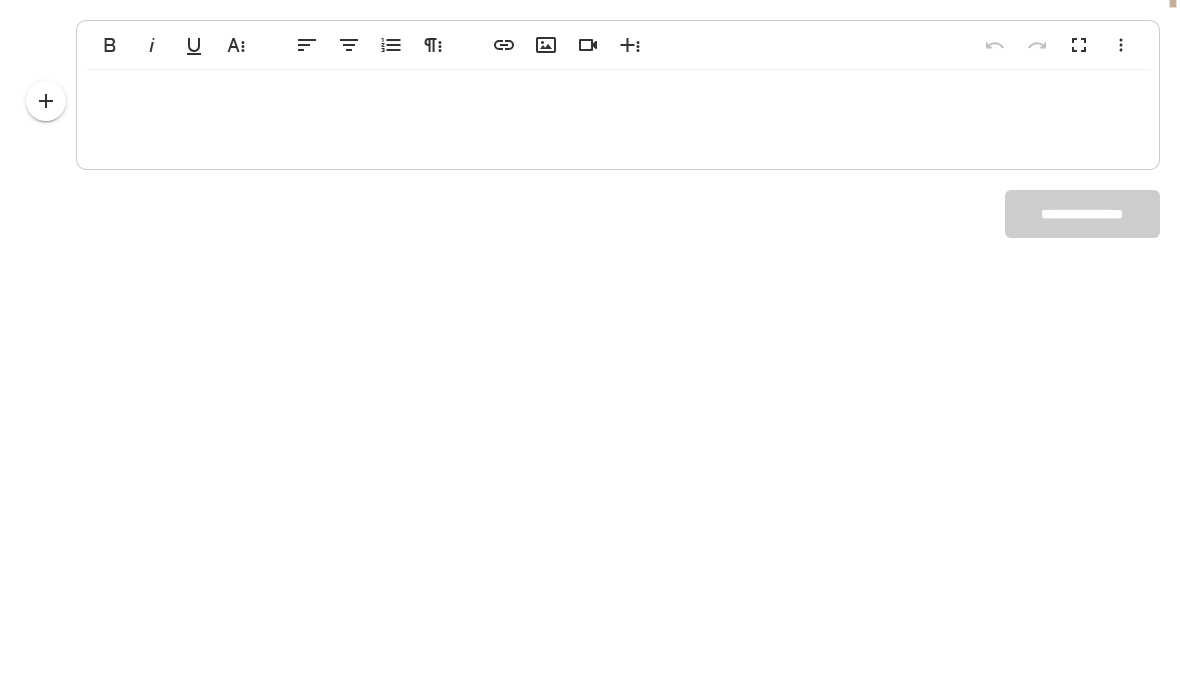 type 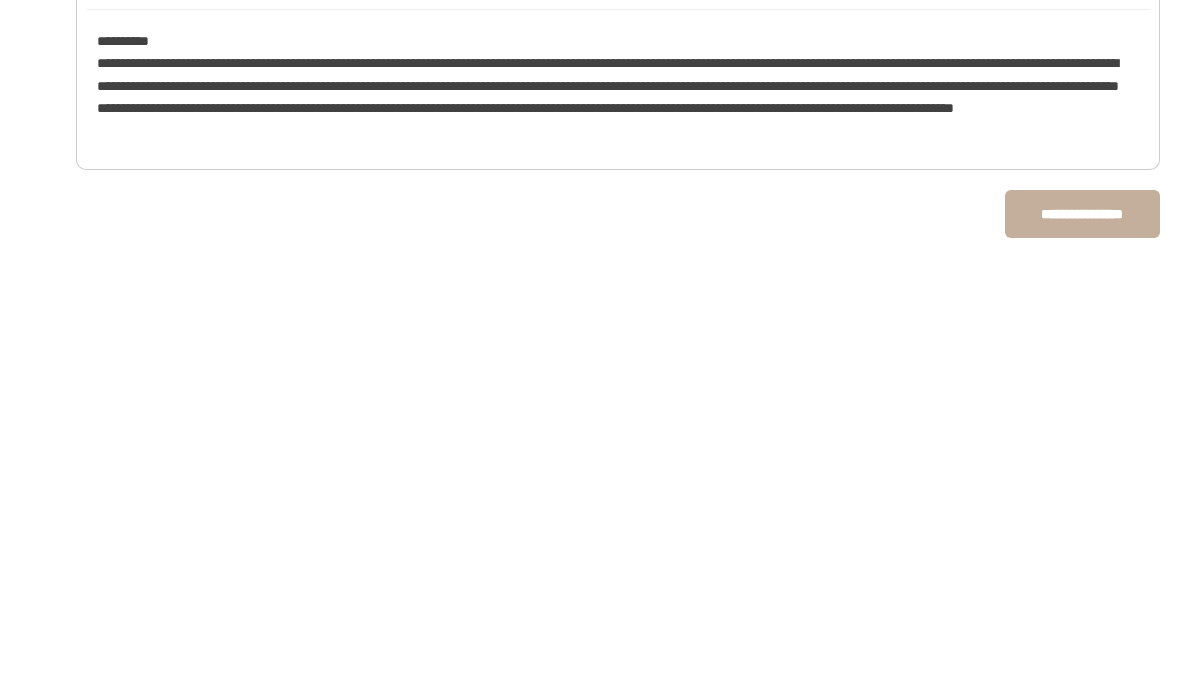 click on "**********" at bounding box center [1083, 652] 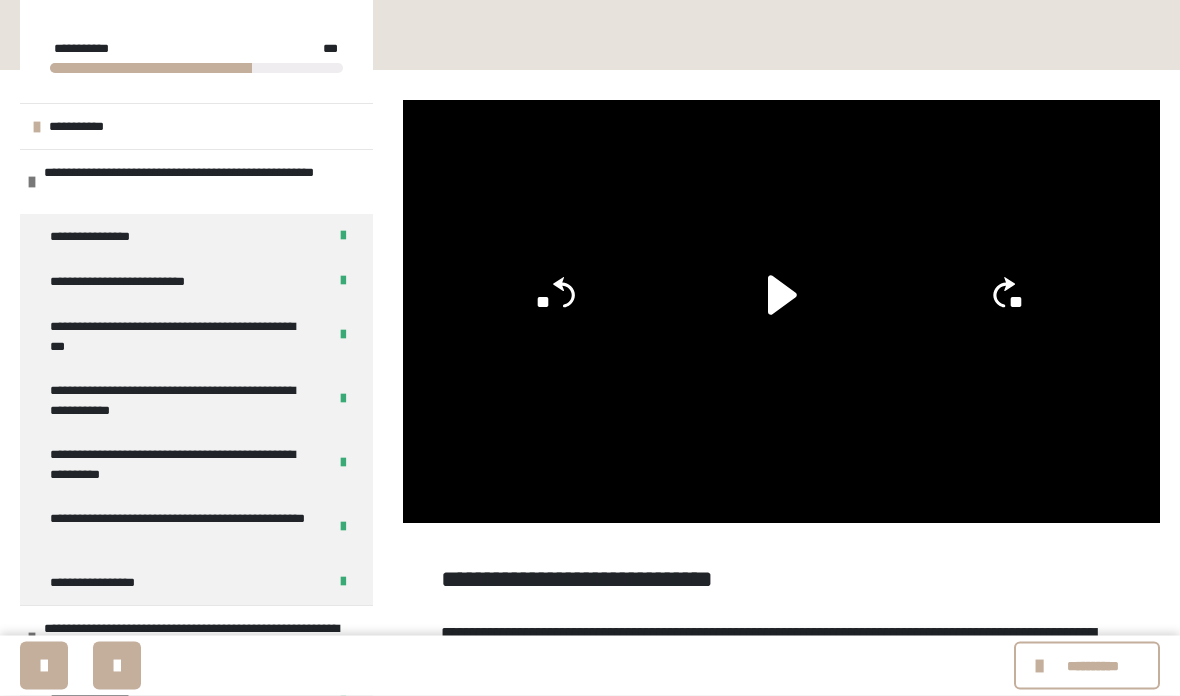 scroll, scrollTop: 301, scrollLeft: 0, axis: vertical 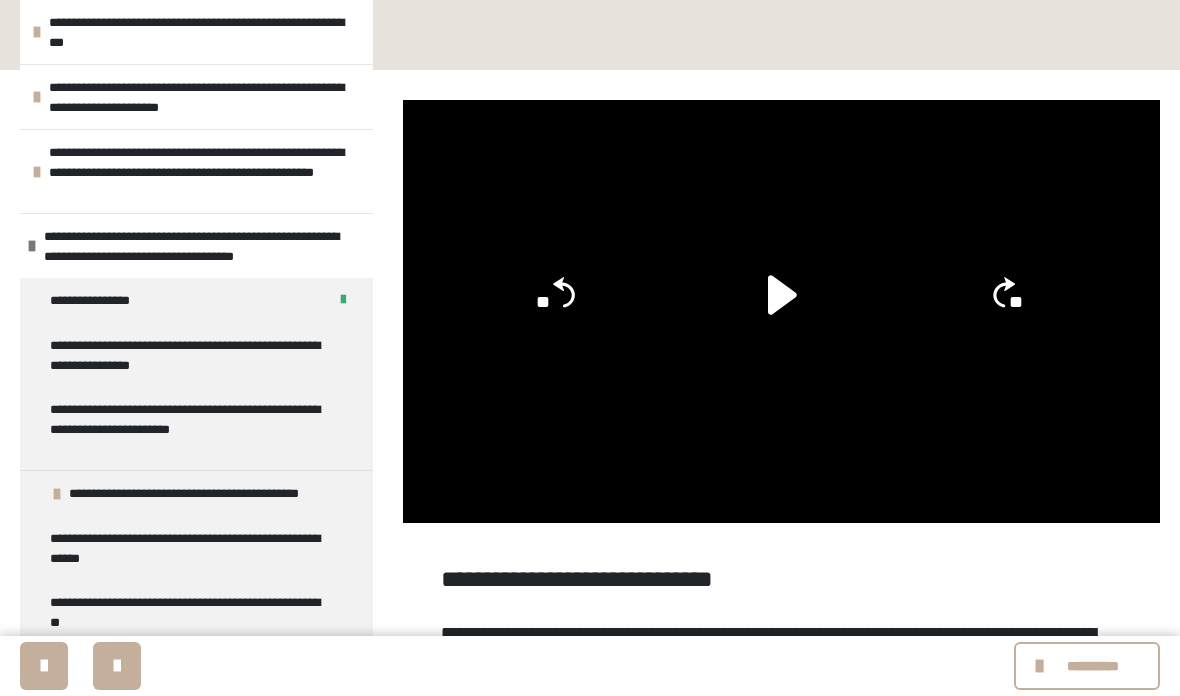 click on "**********" at bounding box center (188, 355) 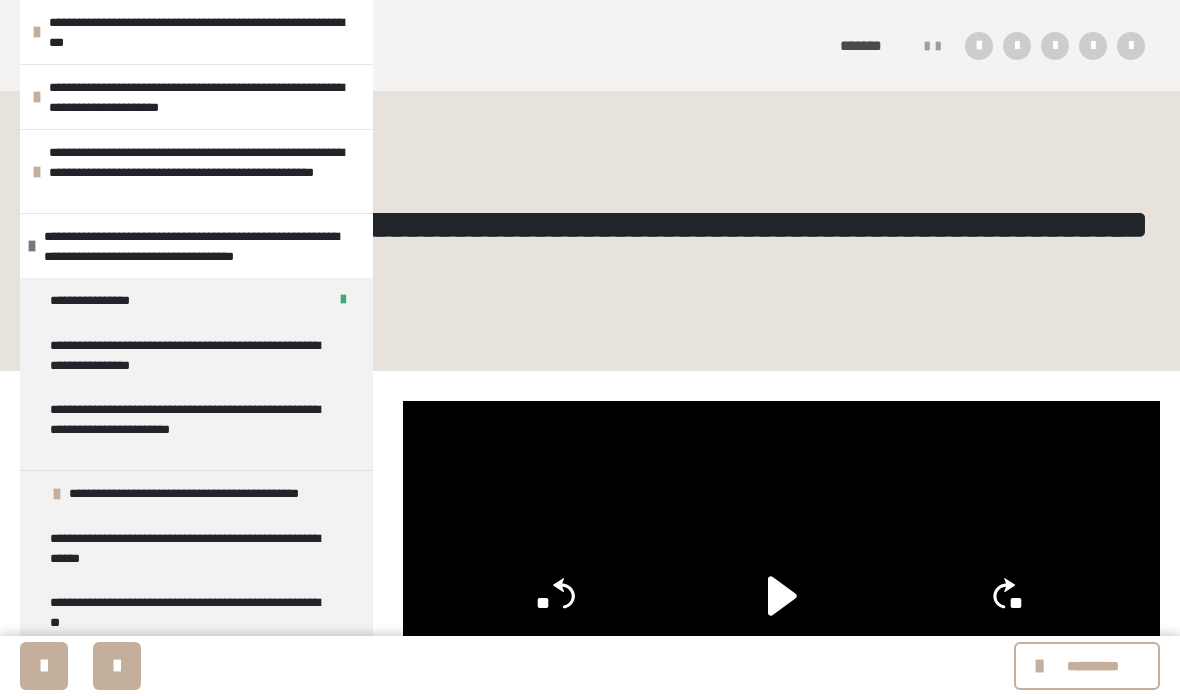 scroll, scrollTop: 0, scrollLeft: 0, axis: both 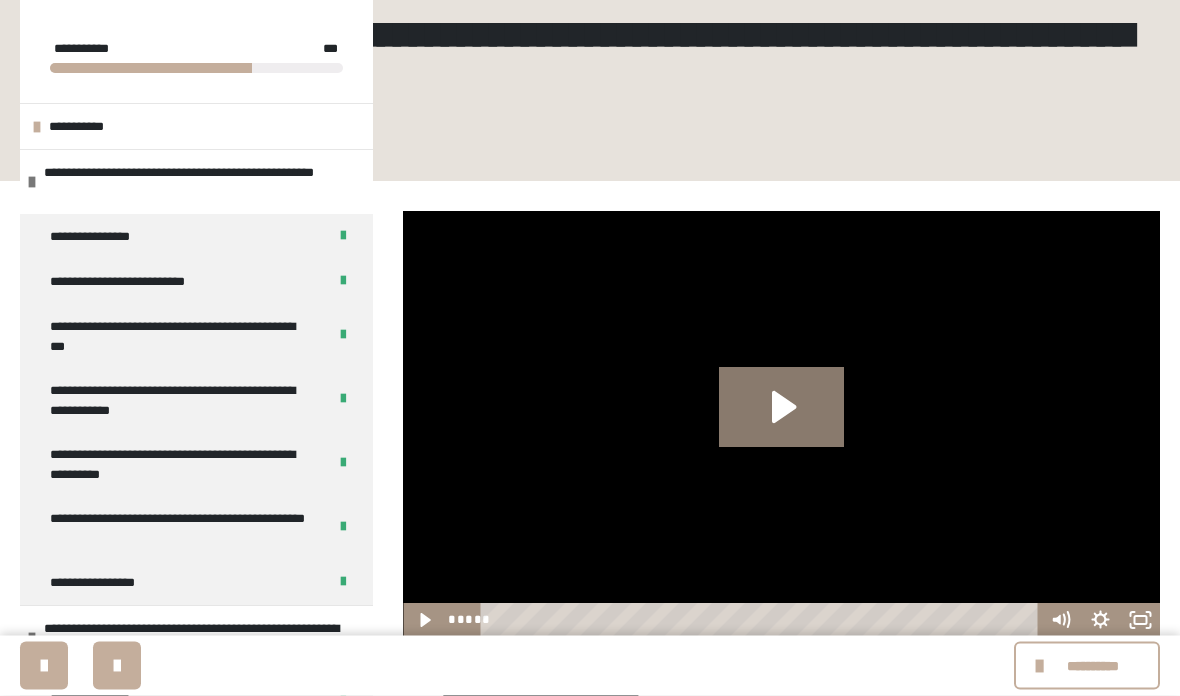 click 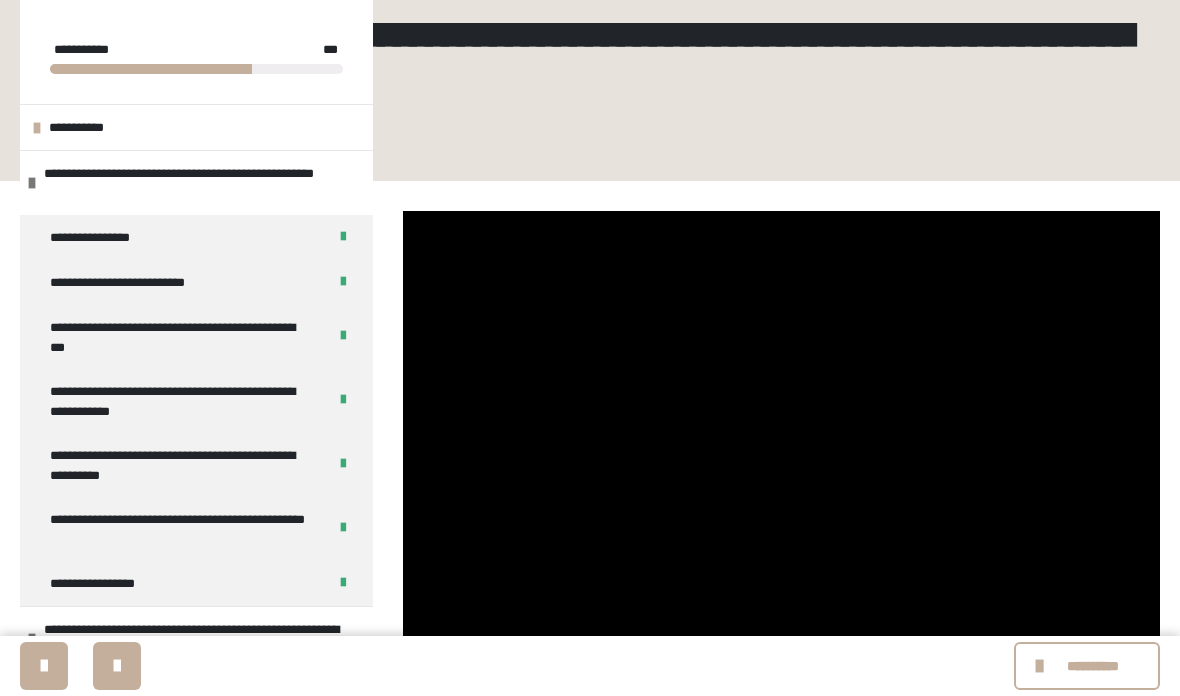 click at bounding box center [781, 424] 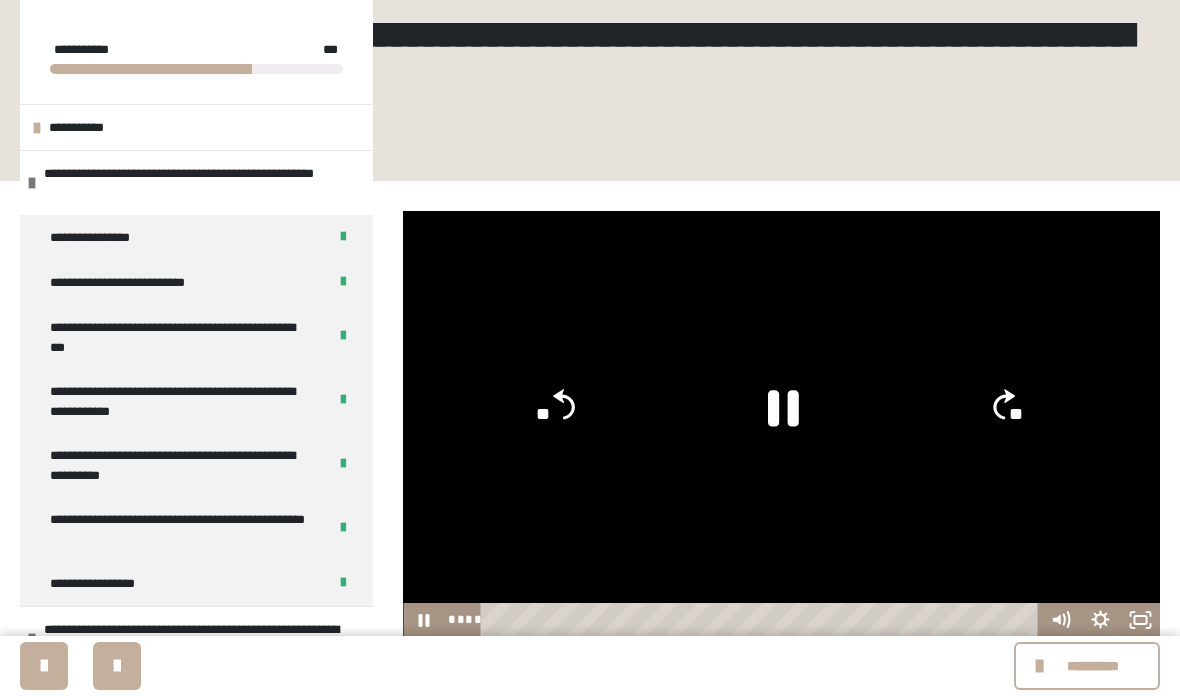 click 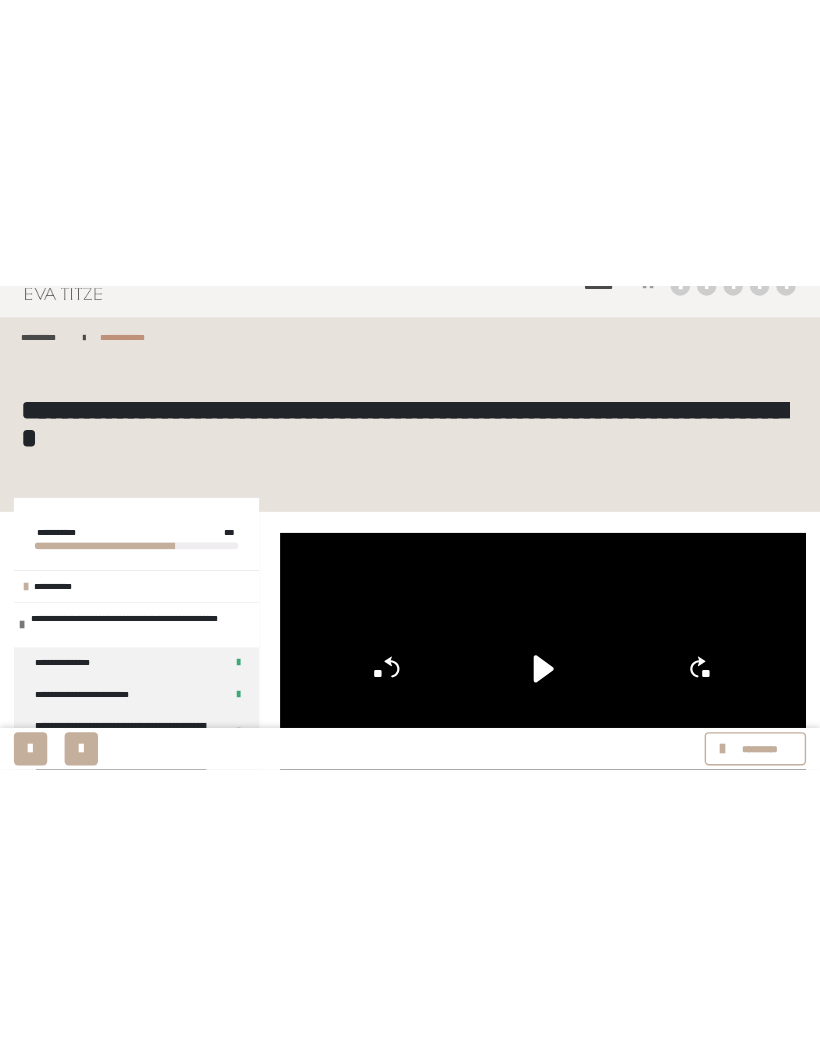 scroll, scrollTop: 0, scrollLeft: 0, axis: both 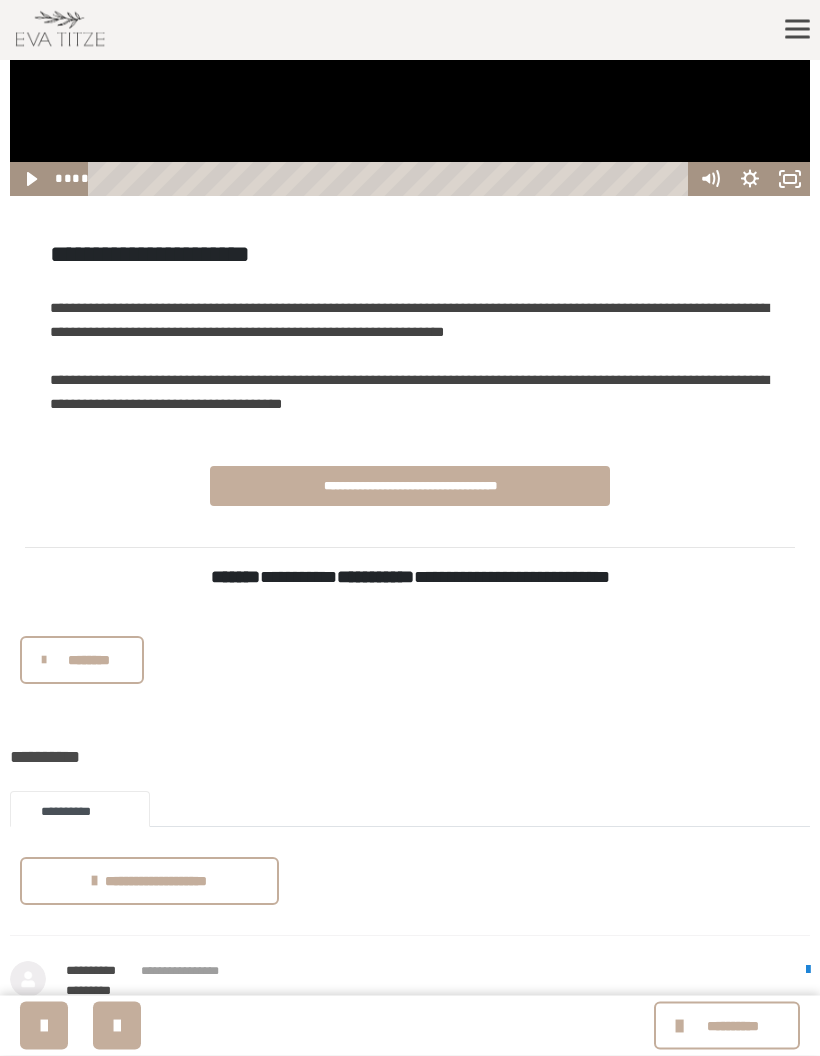 click at bounding box center (117, 1026) 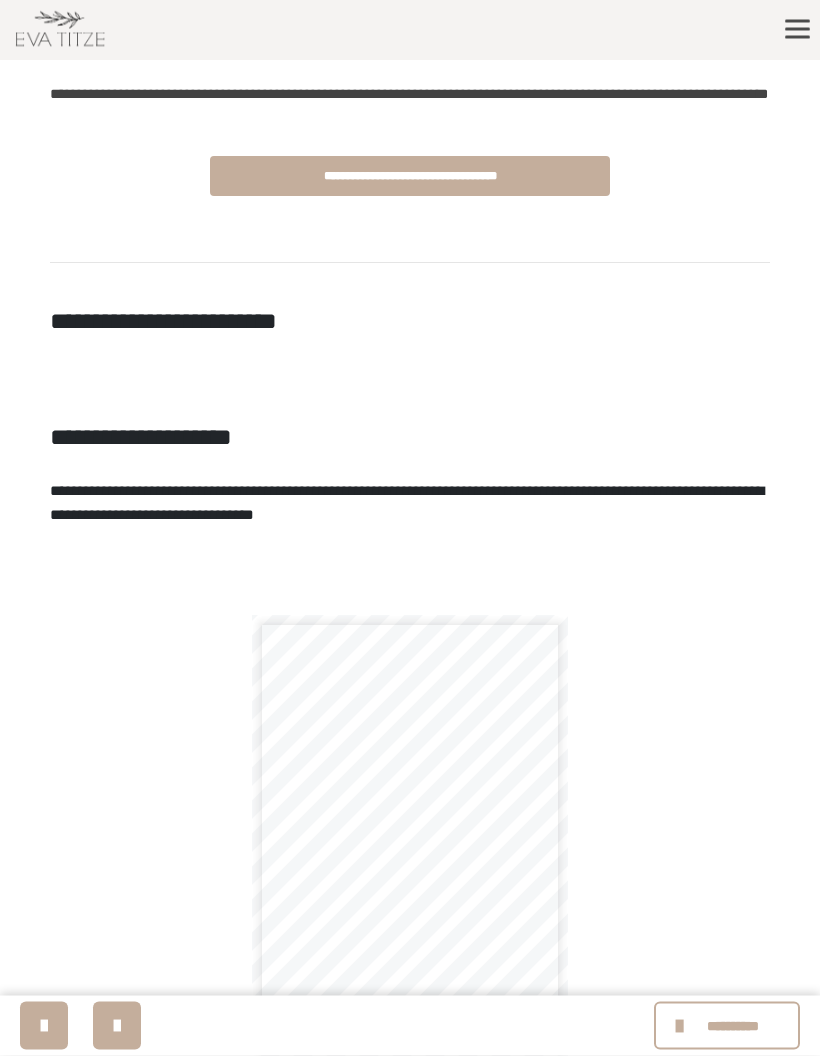 scroll, scrollTop: 775, scrollLeft: 0, axis: vertical 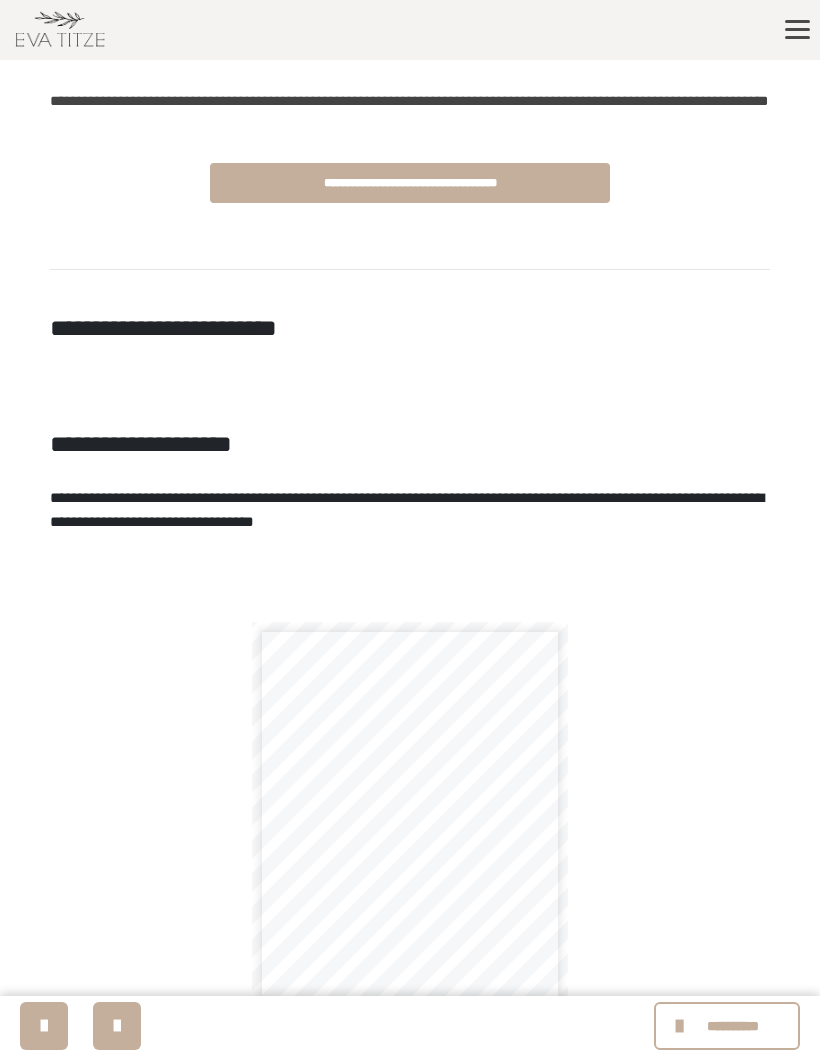 click on "**********" at bounding box center [410, 299] 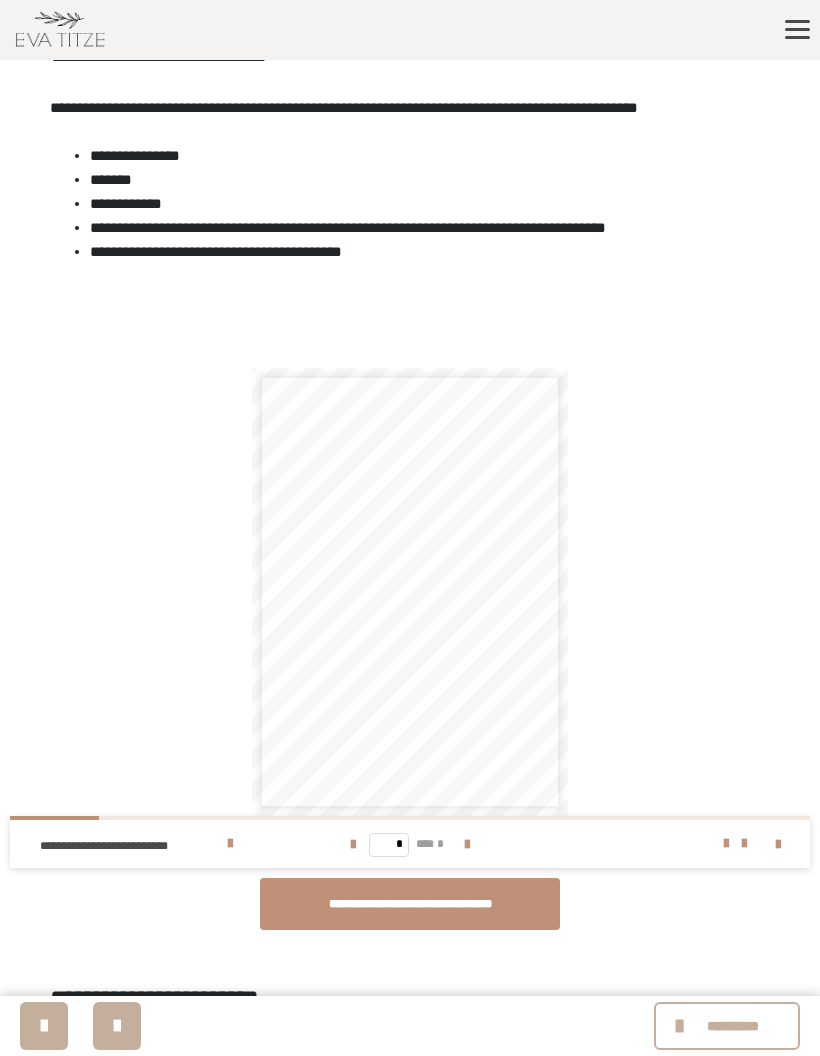 scroll, scrollTop: 1960, scrollLeft: 0, axis: vertical 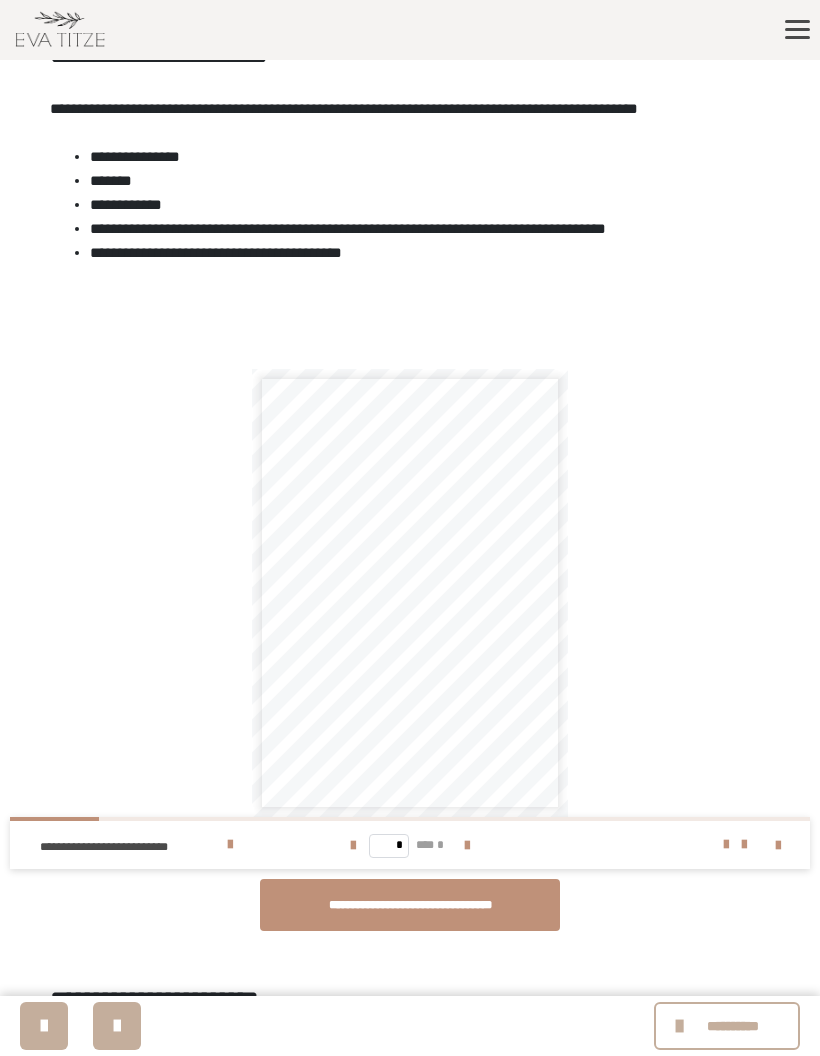 click at bounding box center (467, 846) 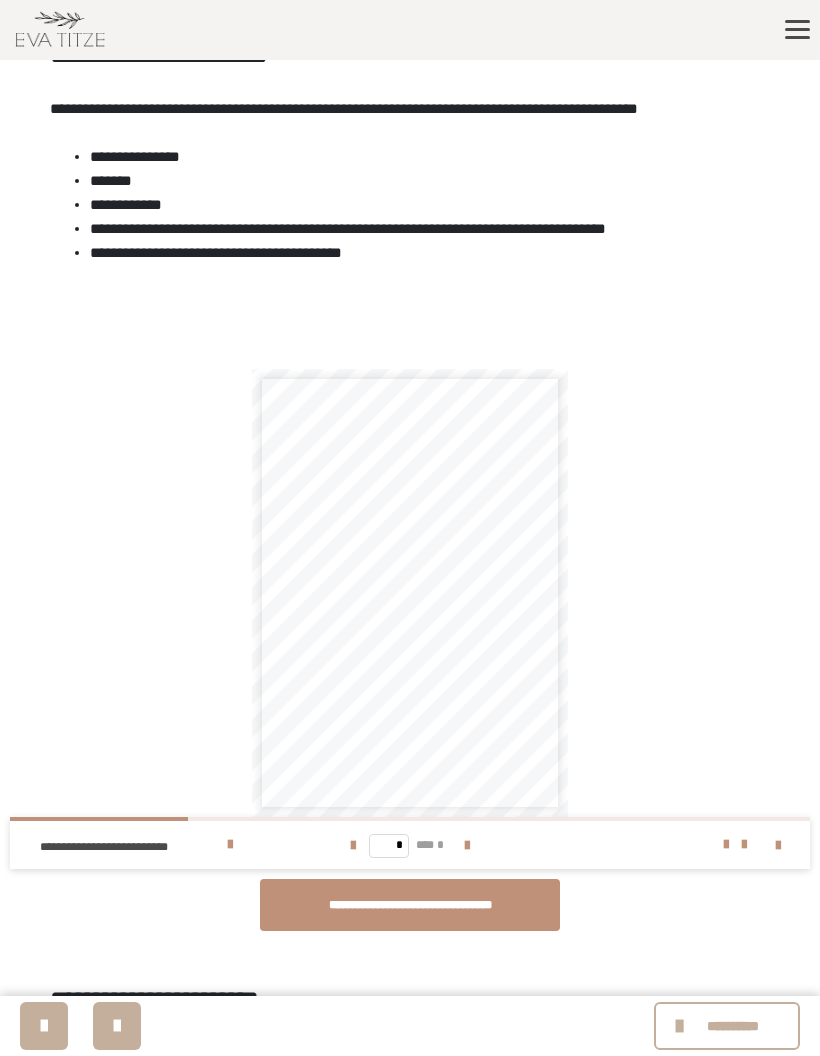 click at bounding box center [467, 846] 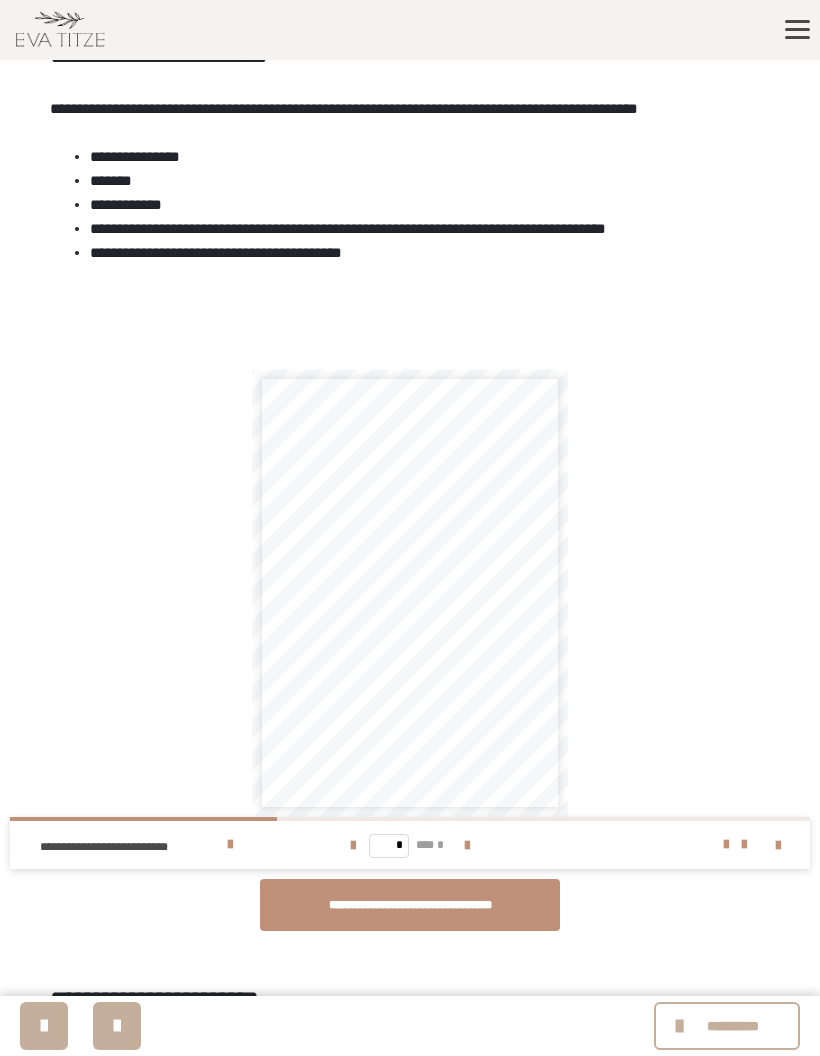 click at bounding box center [467, 846] 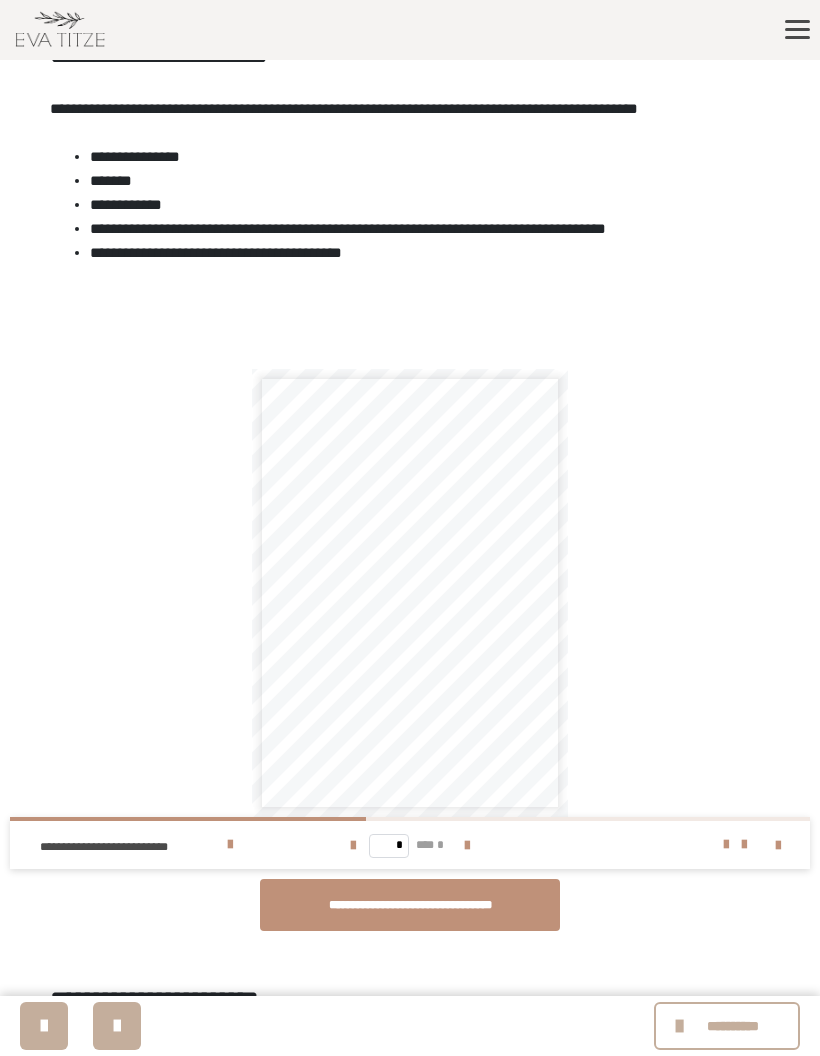 click at bounding box center [467, 846] 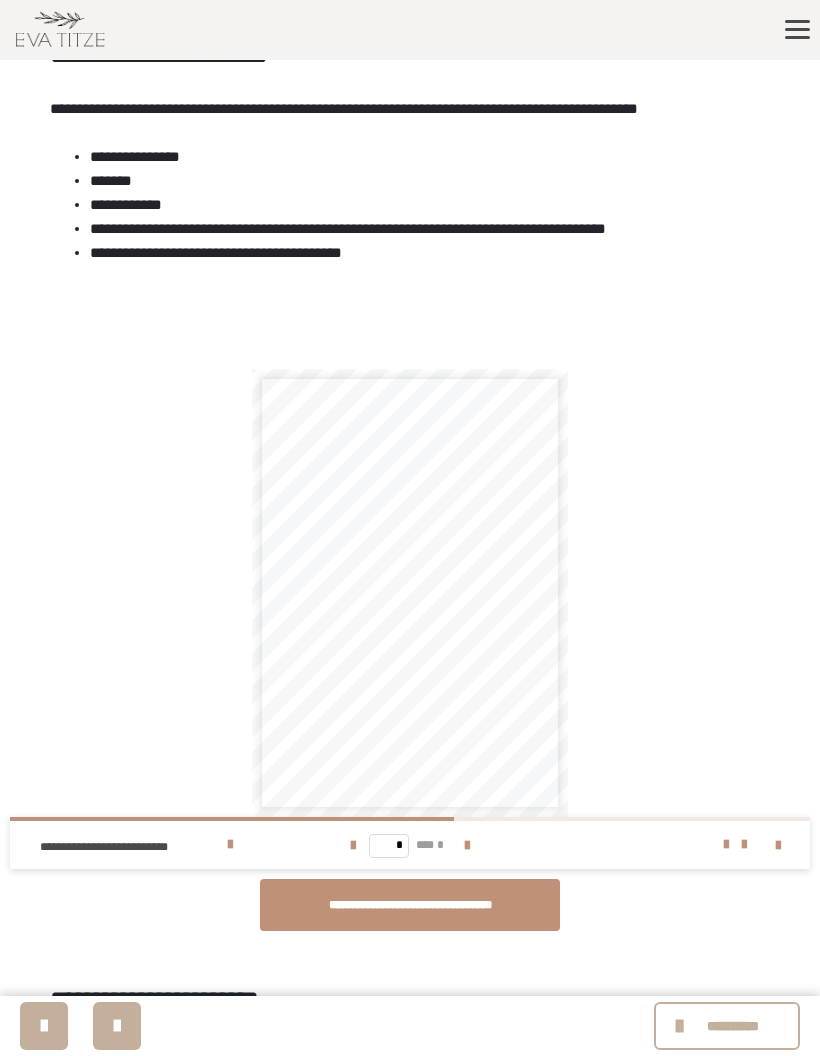click at bounding box center (467, 846) 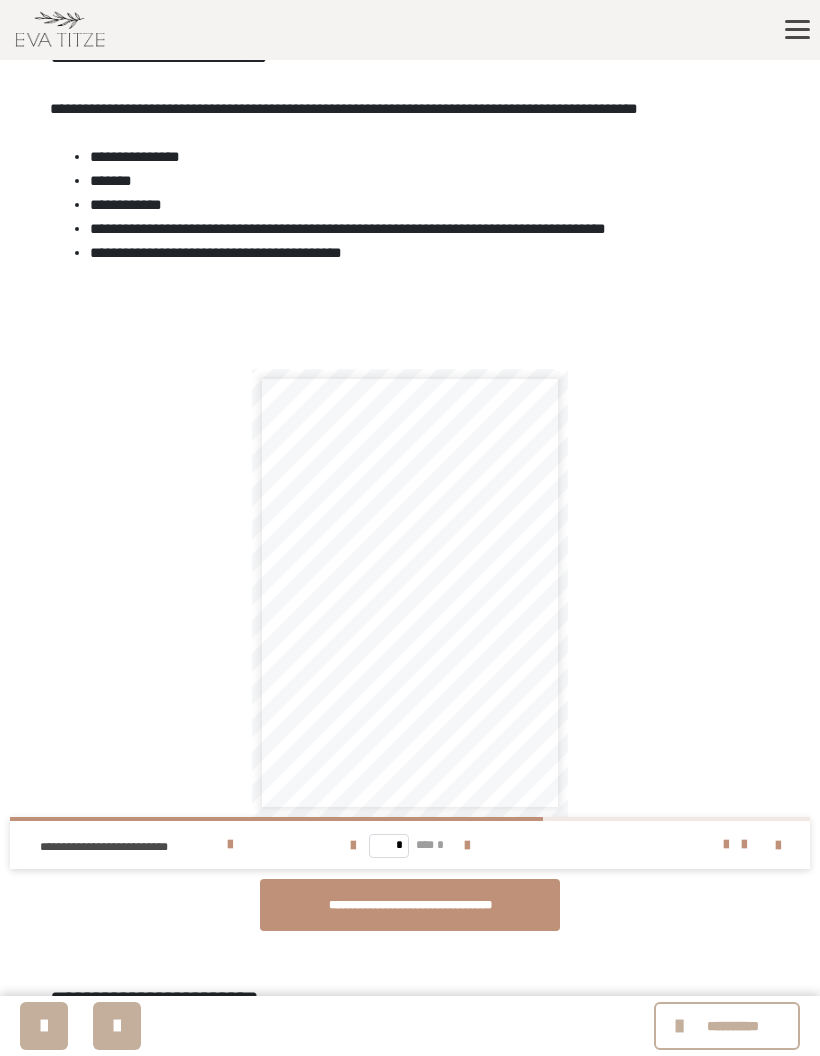 click at bounding box center (467, 846) 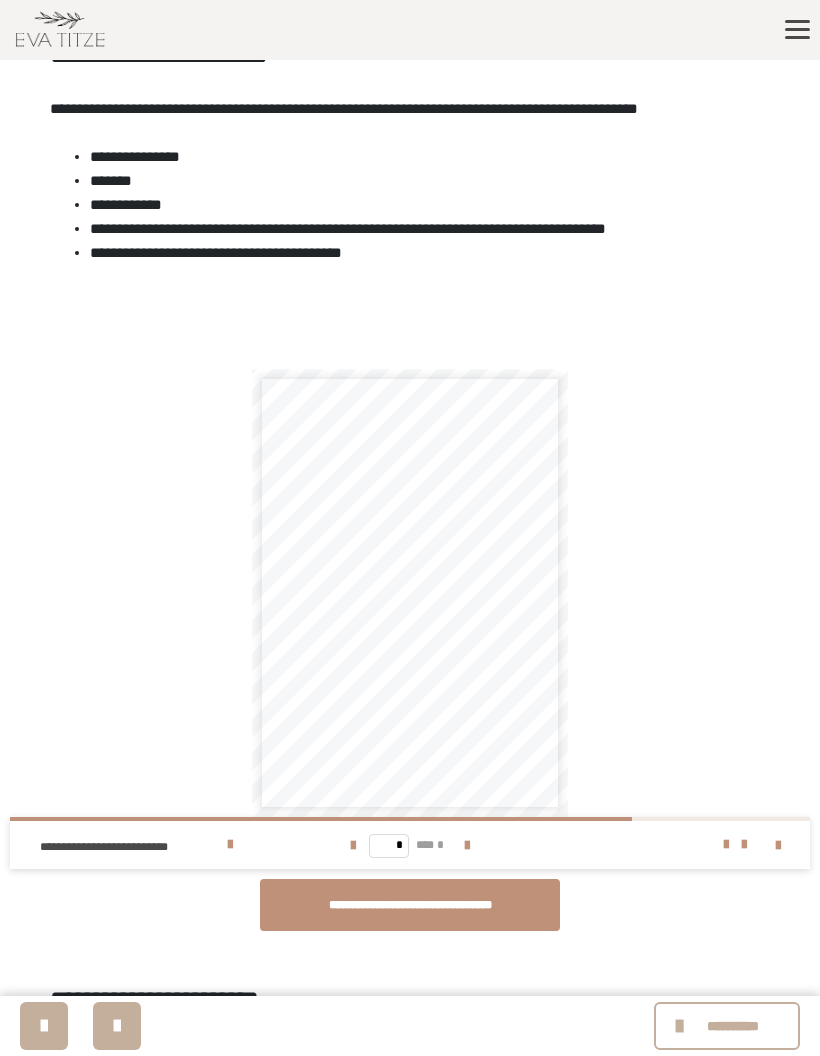 click at bounding box center [467, 846] 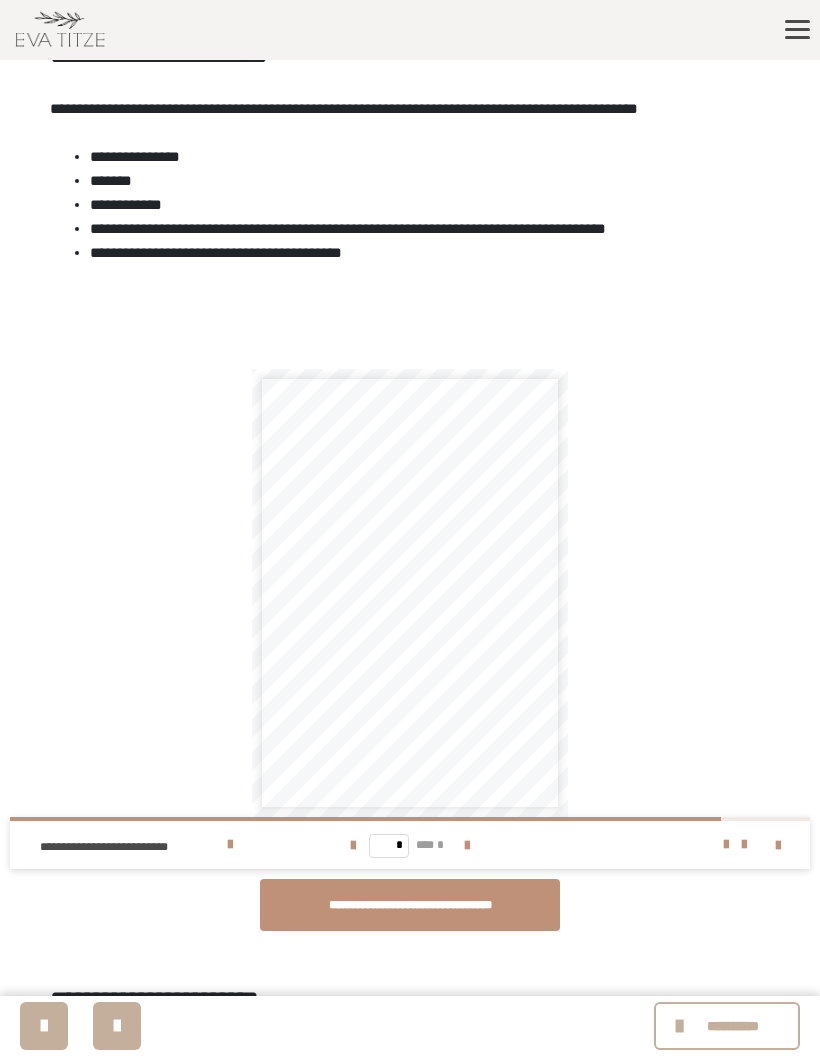 click at bounding box center [467, 846] 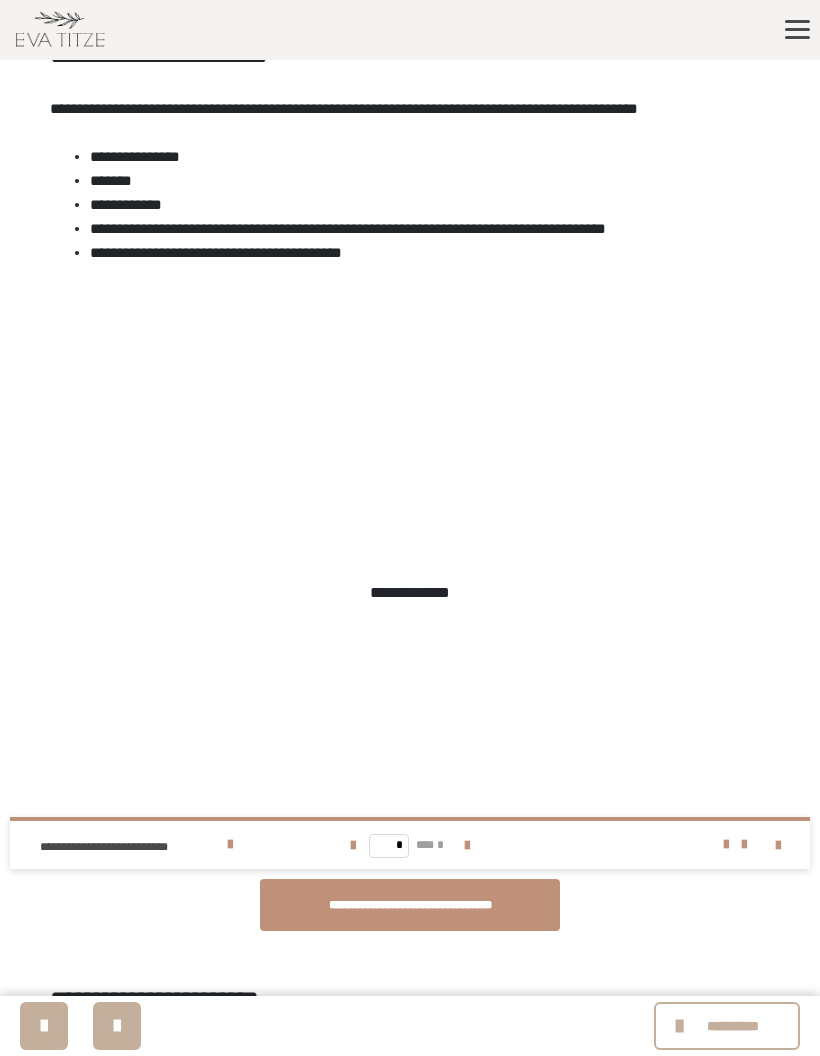 type on "*" 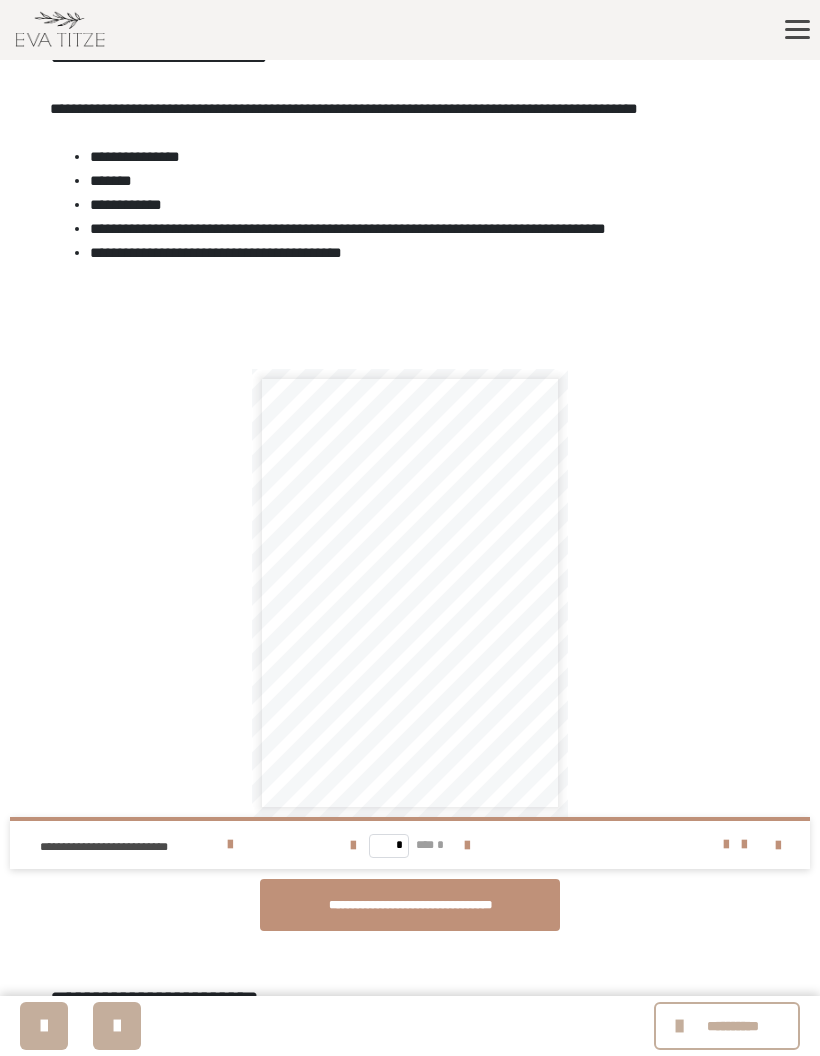 click on "**********" at bounding box center (410, 905) 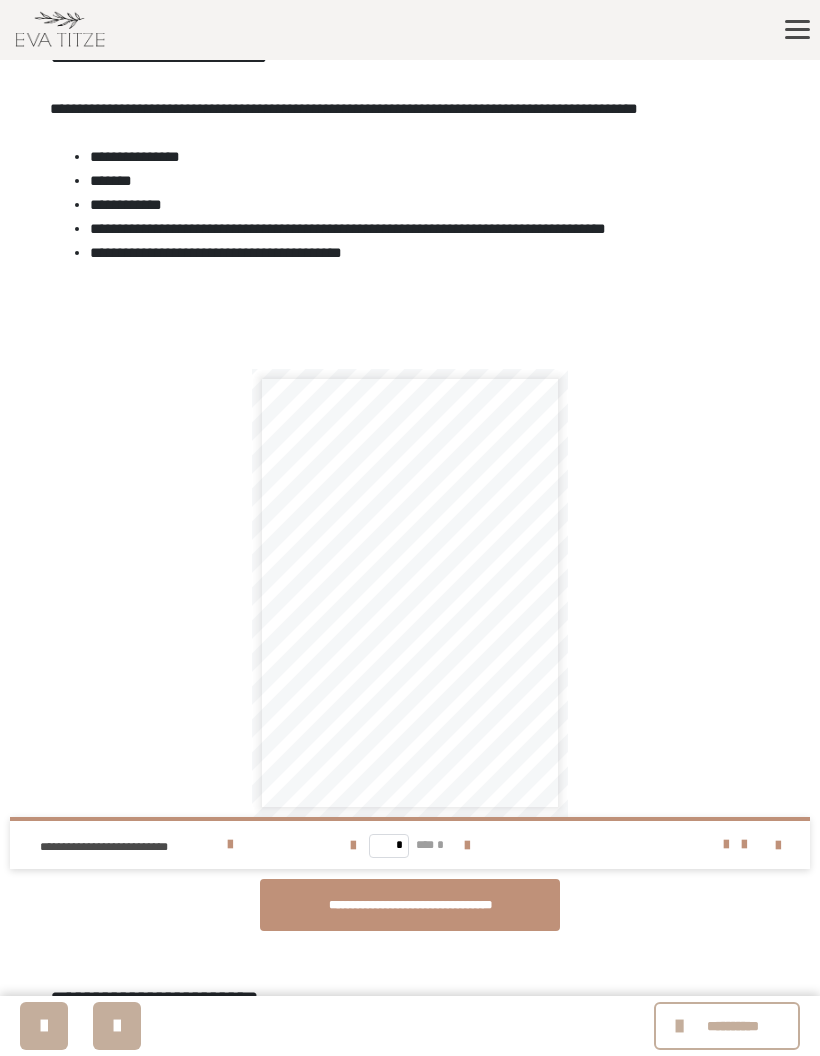 scroll, scrollTop: 2040, scrollLeft: 0, axis: vertical 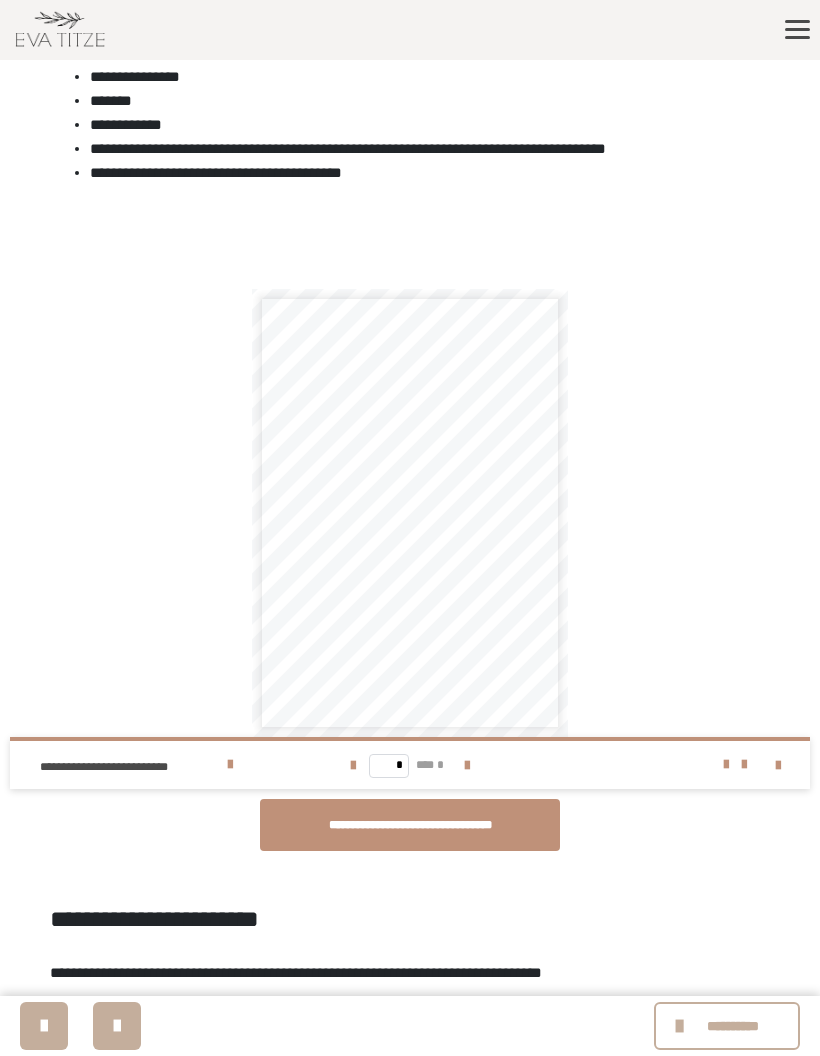 click at bounding box center (410, 825) 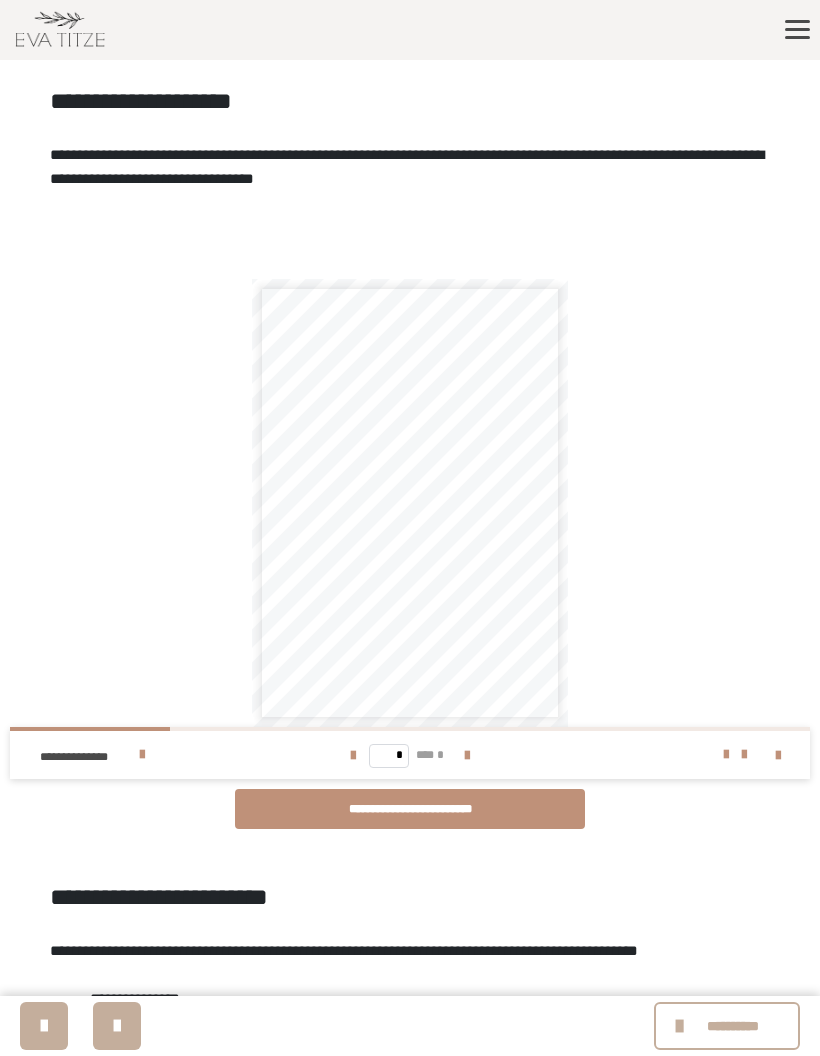 scroll, scrollTop: 1113, scrollLeft: 0, axis: vertical 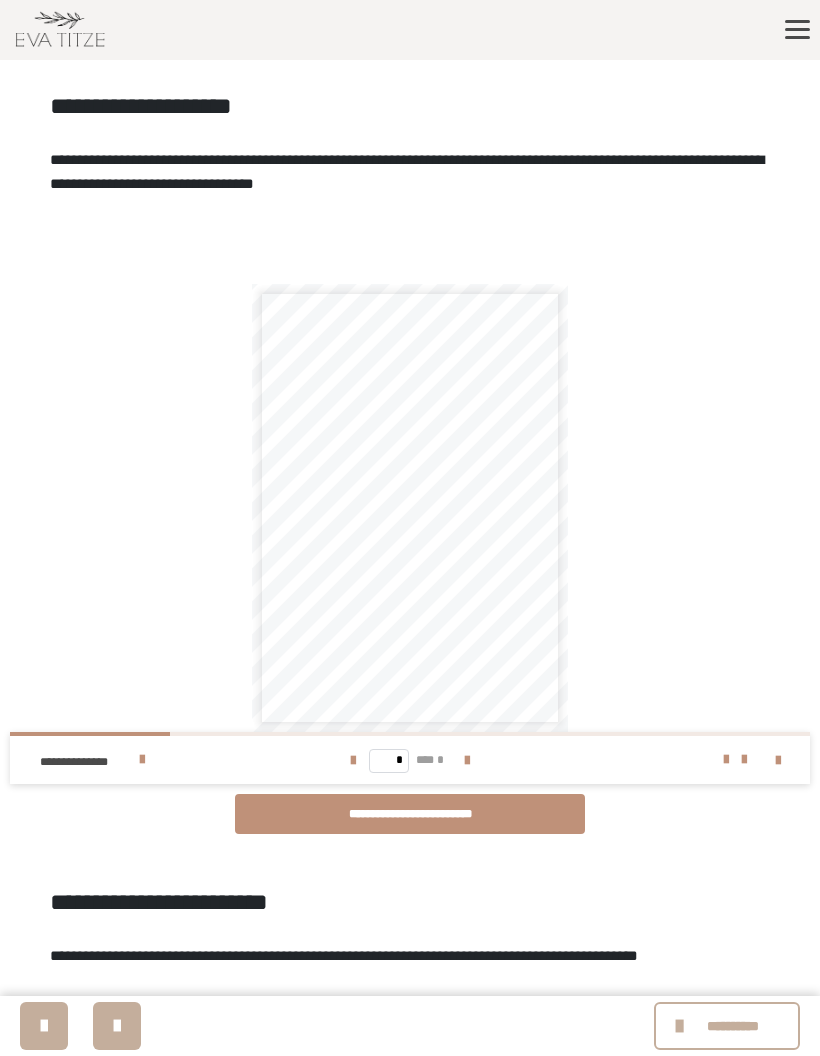 click at bounding box center (467, 761) 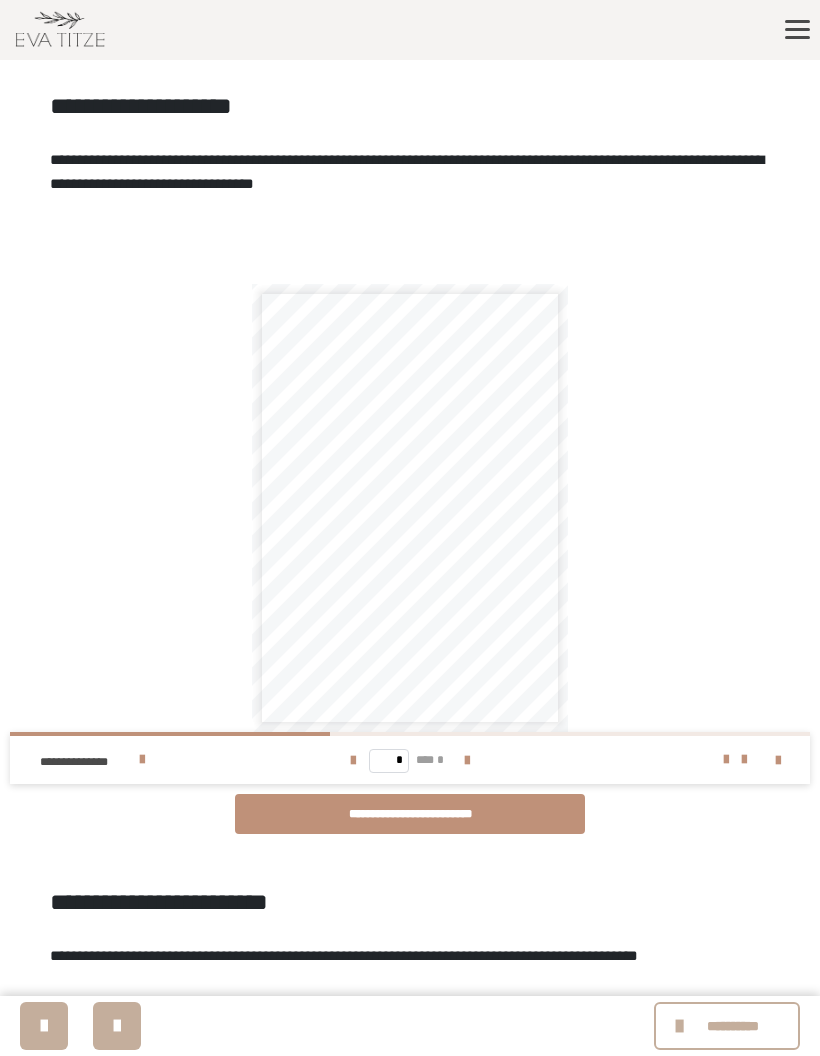 click at bounding box center (467, 761) 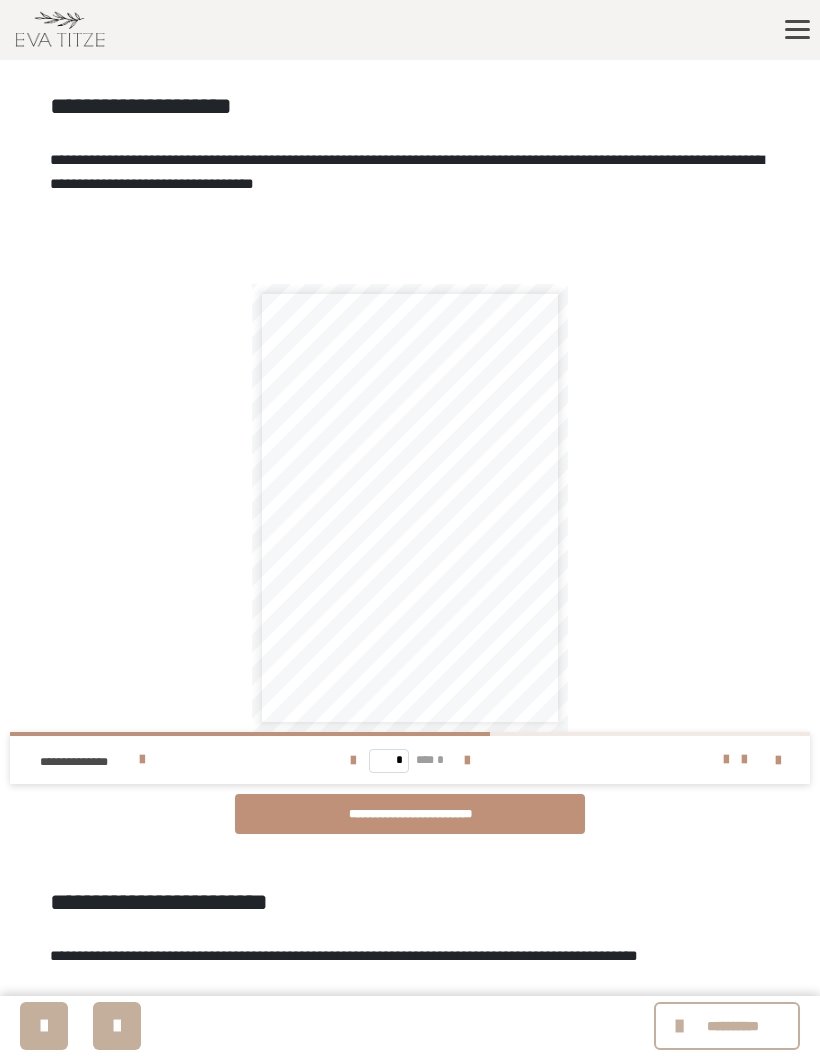 click at bounding box center [467, 761] 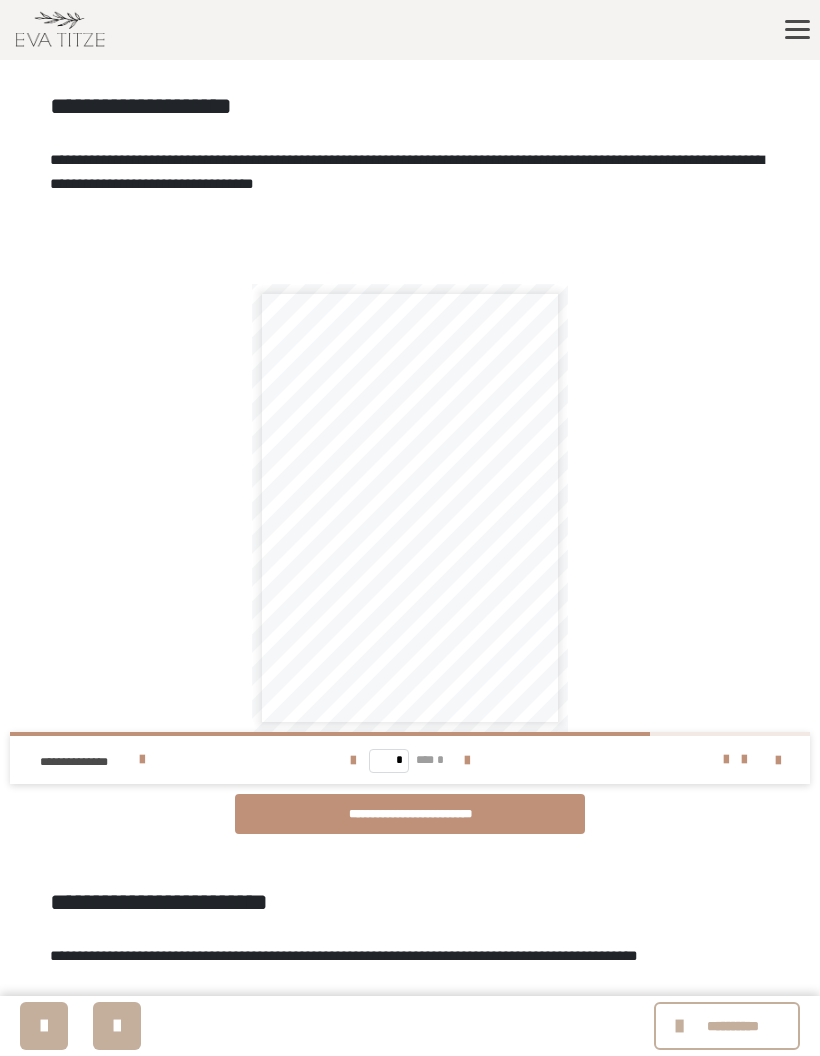 click at bounding box center (467, 761) 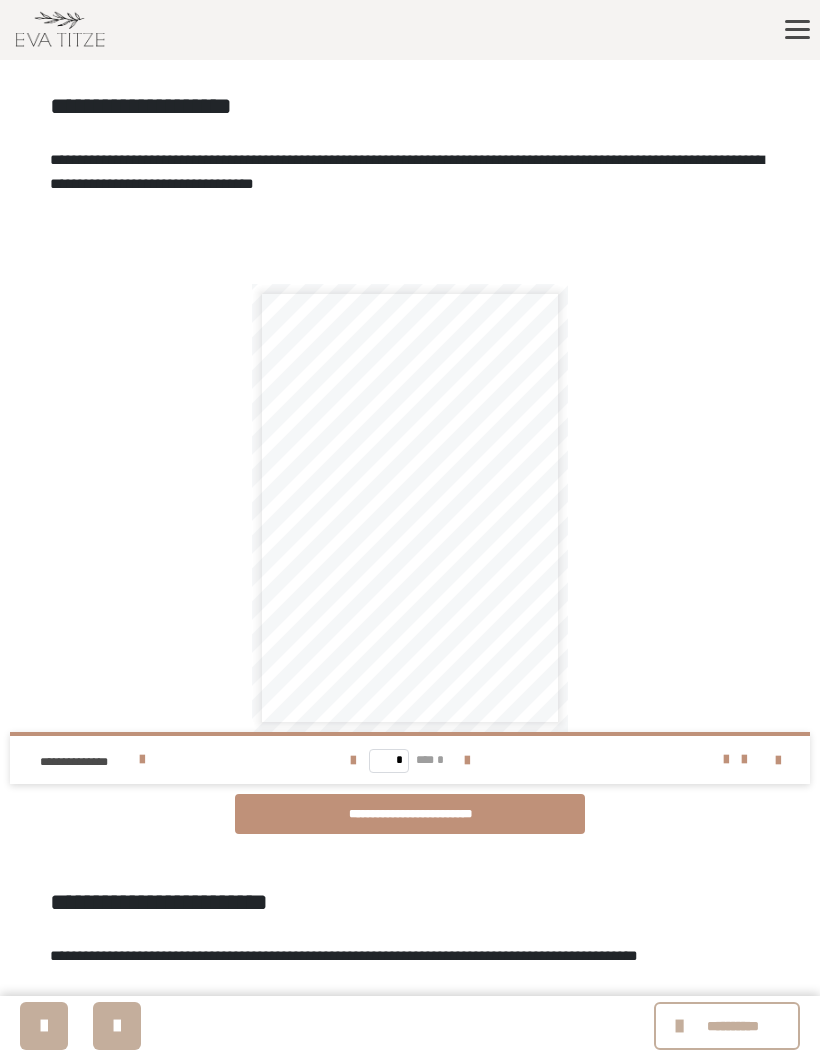 click at bounding box center (353, 760) 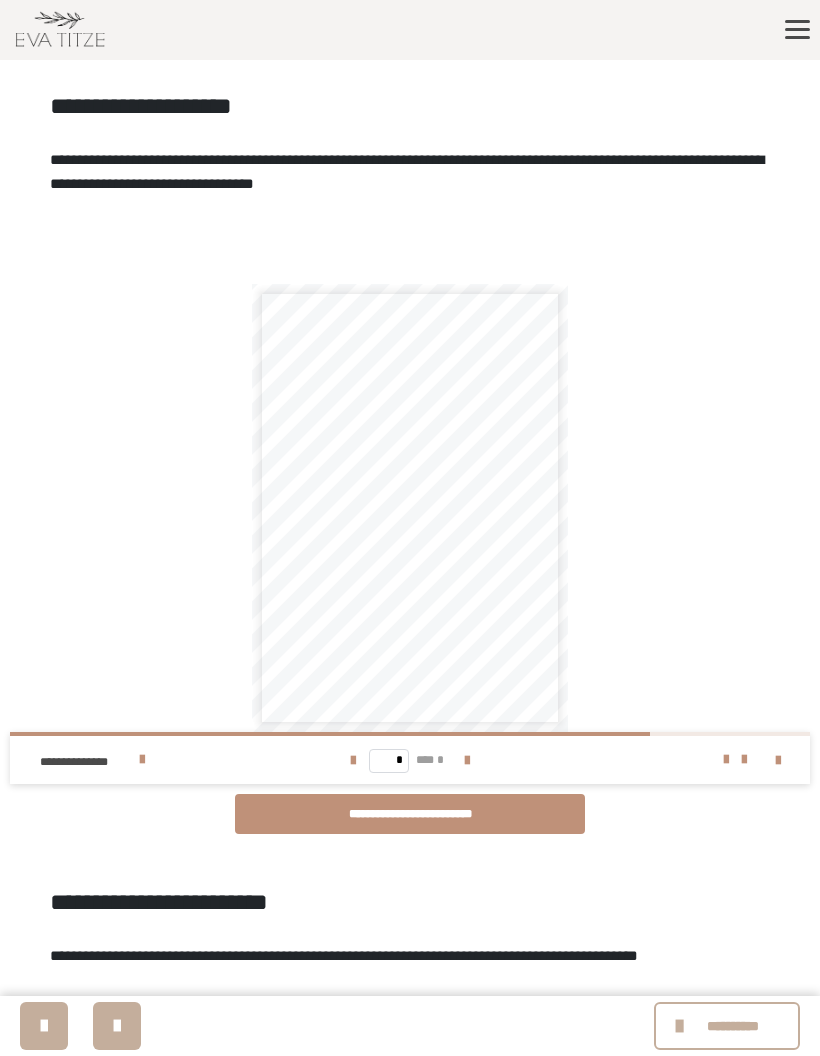 click at bounding box center [353, 760] 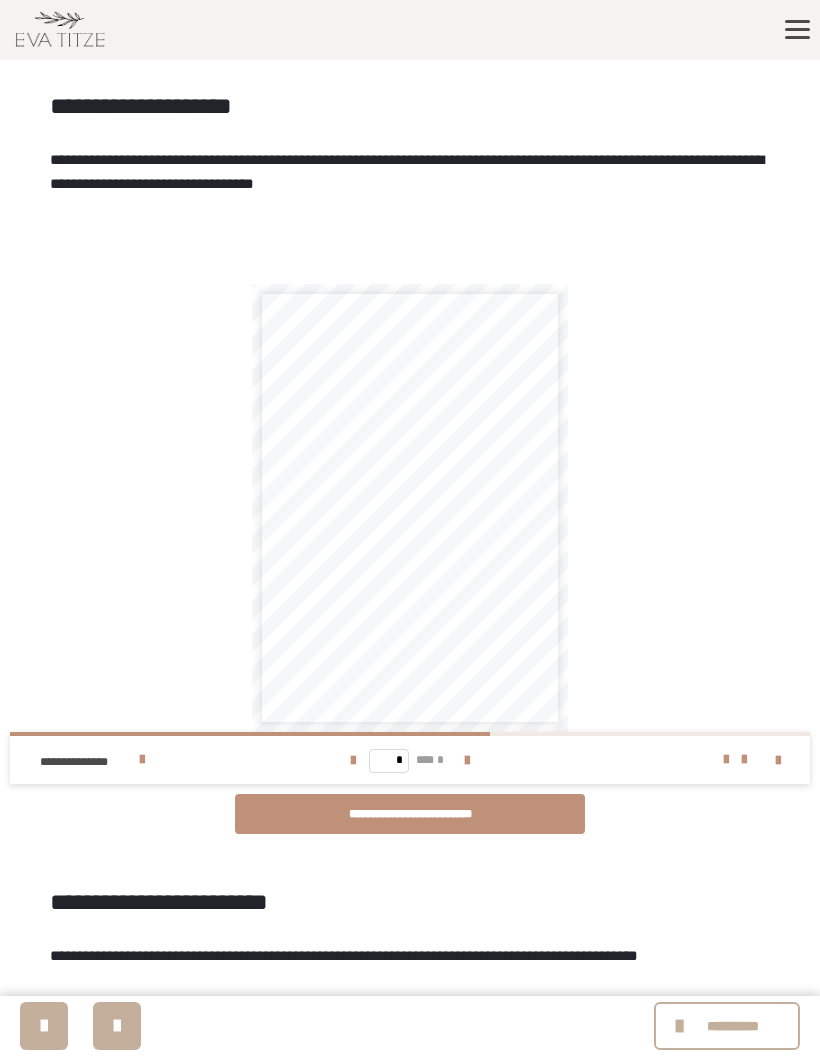click at bounding box center [353, 760] 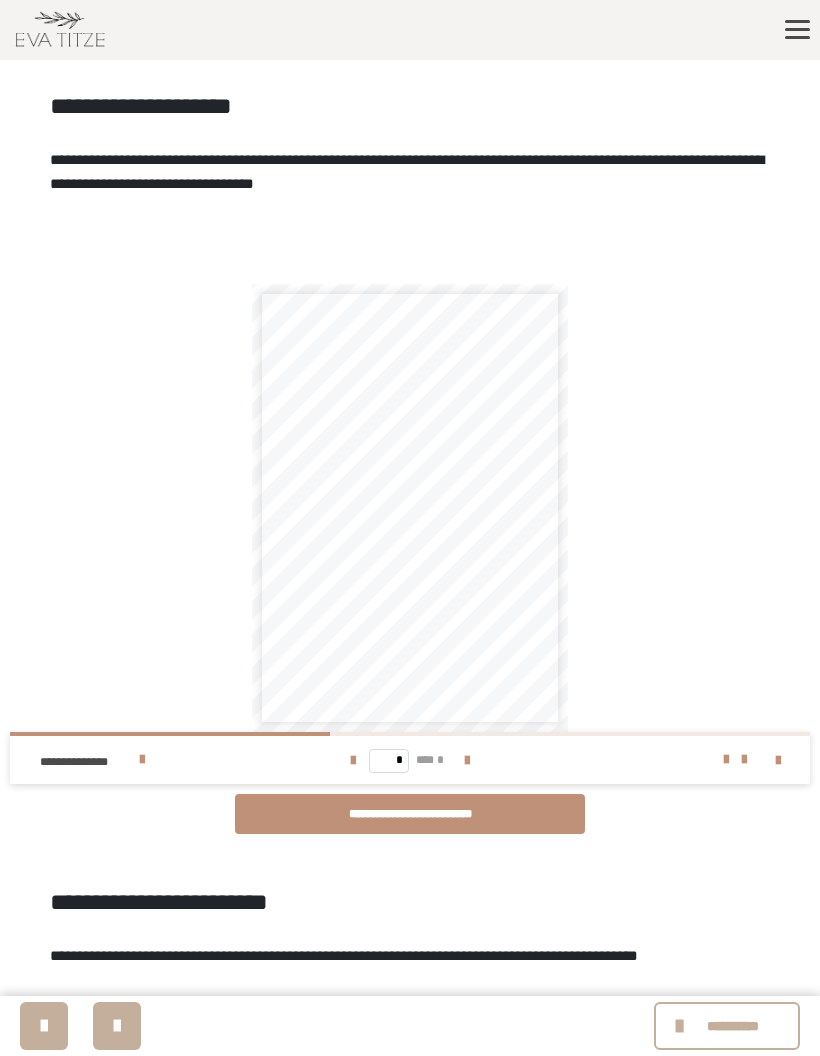click at bounding box center (353, 761) 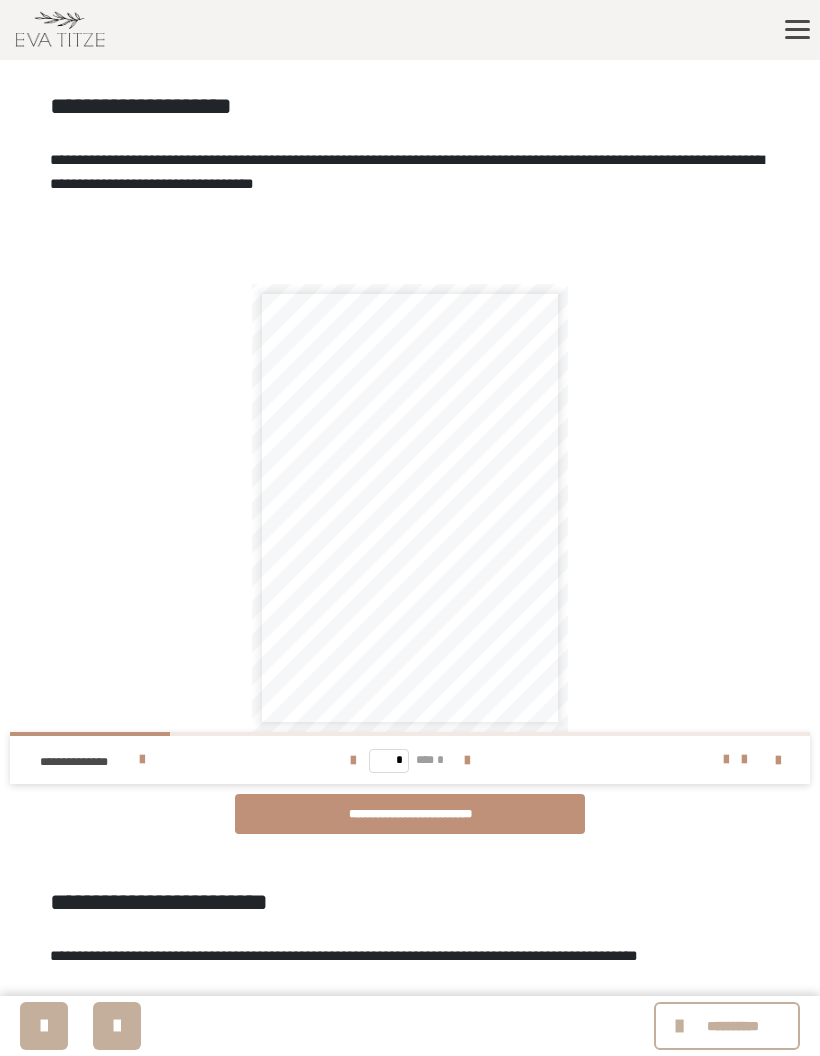 type on "*" 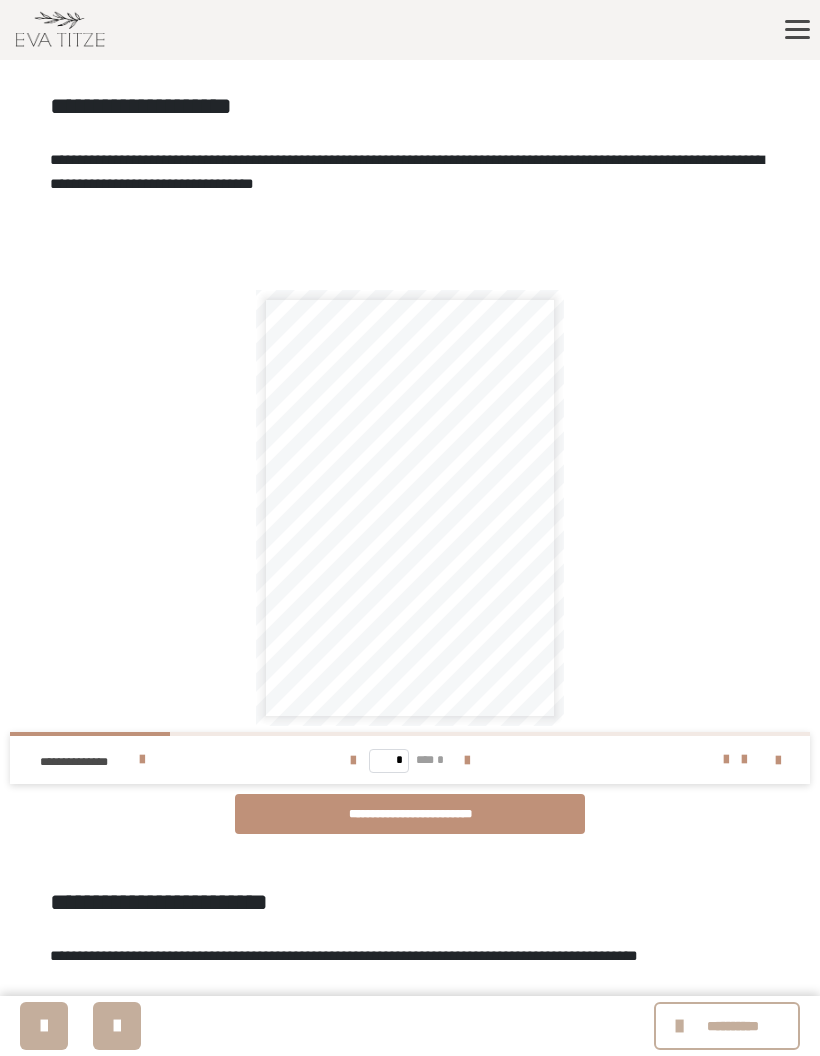 scroll, scrollTop: 0, scrollLeft: 0, axis: both 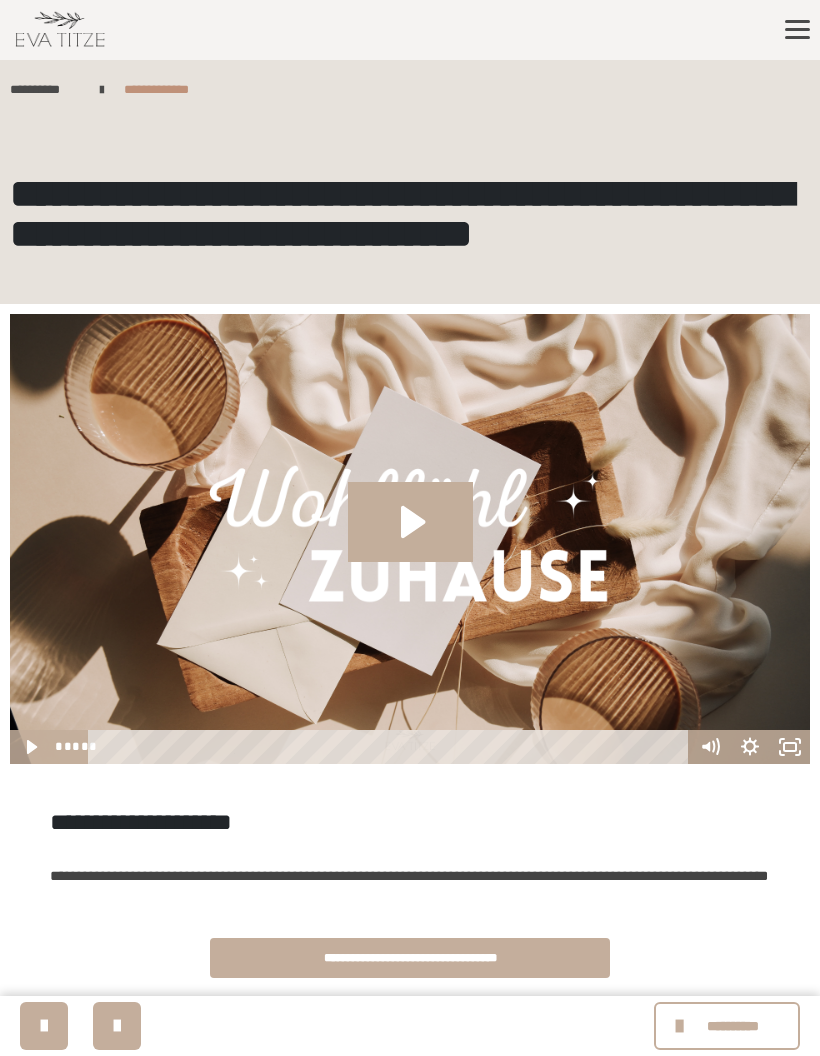 click 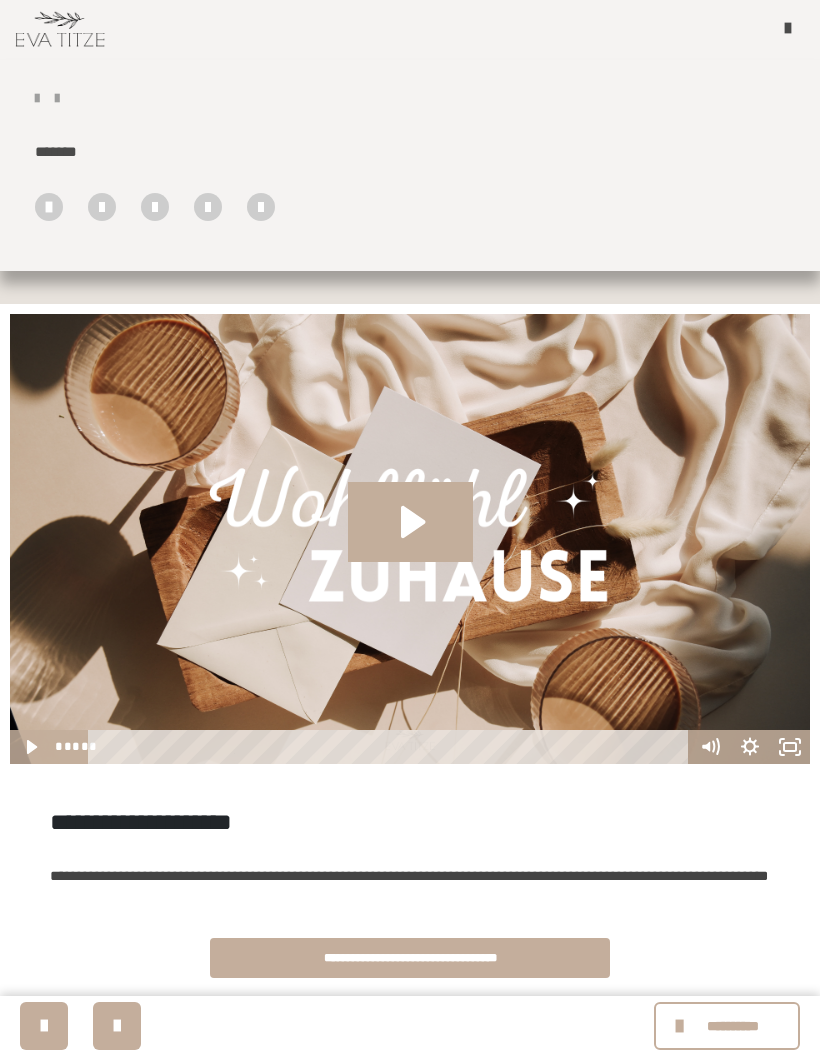 click at bounding box center [797, 28] 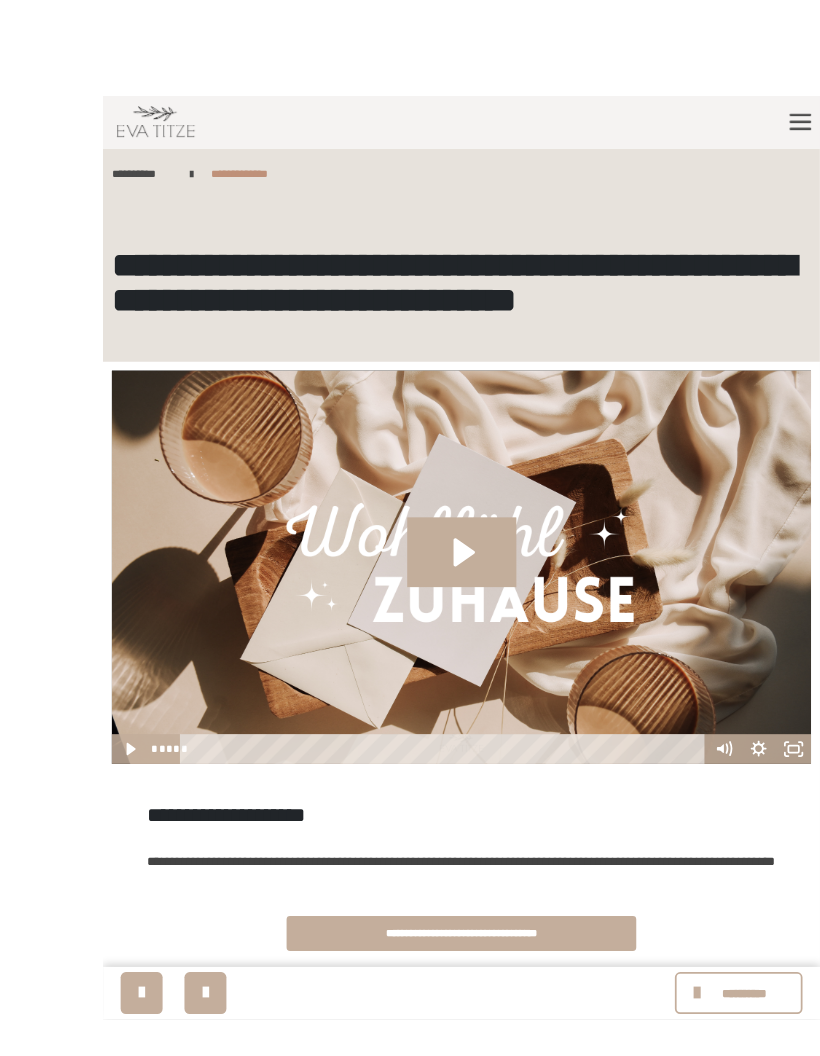 scroll, scrollTop: 44, scrollLeft: 0, axis: vertical 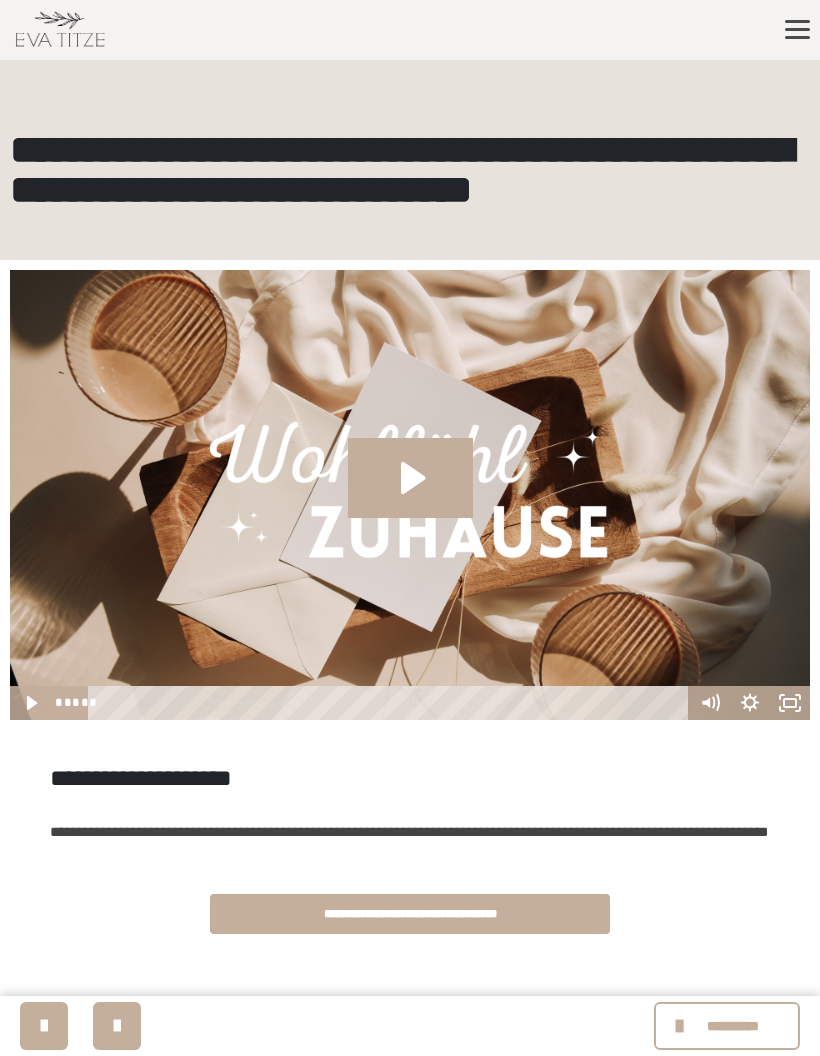 click at bounding box center [44, 1026] 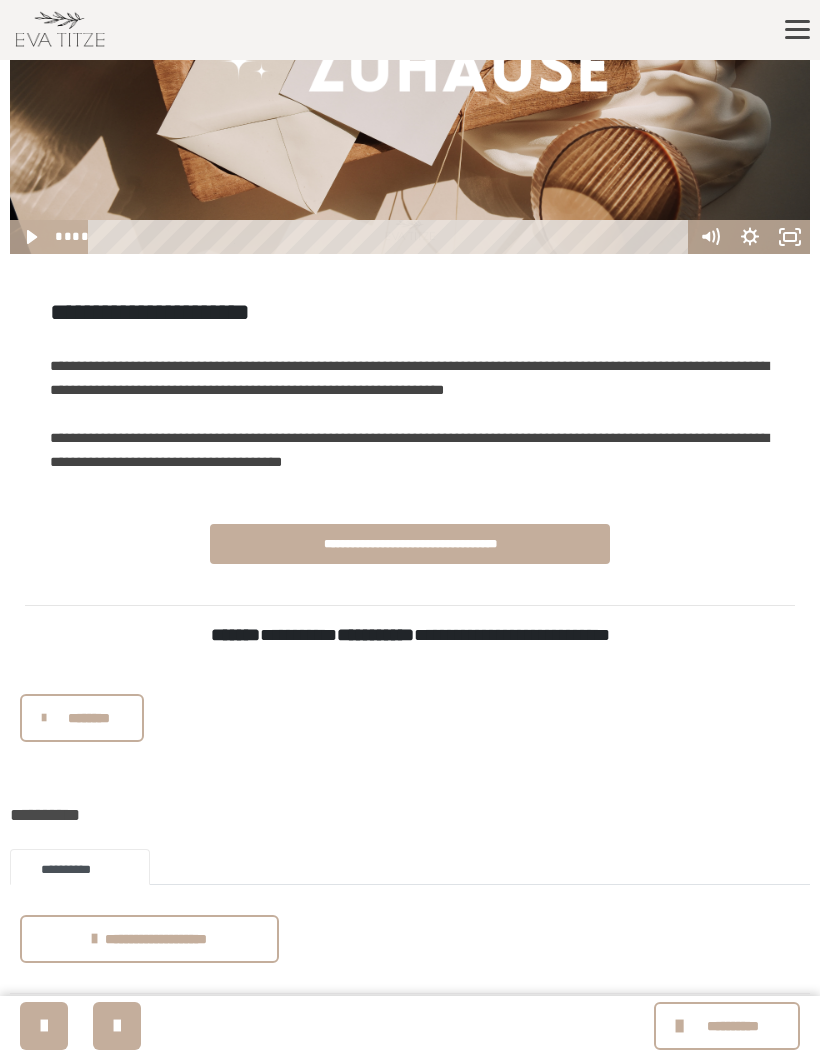 scroll, scrollTop: 374, scrollLeft: 0, axis: vertical 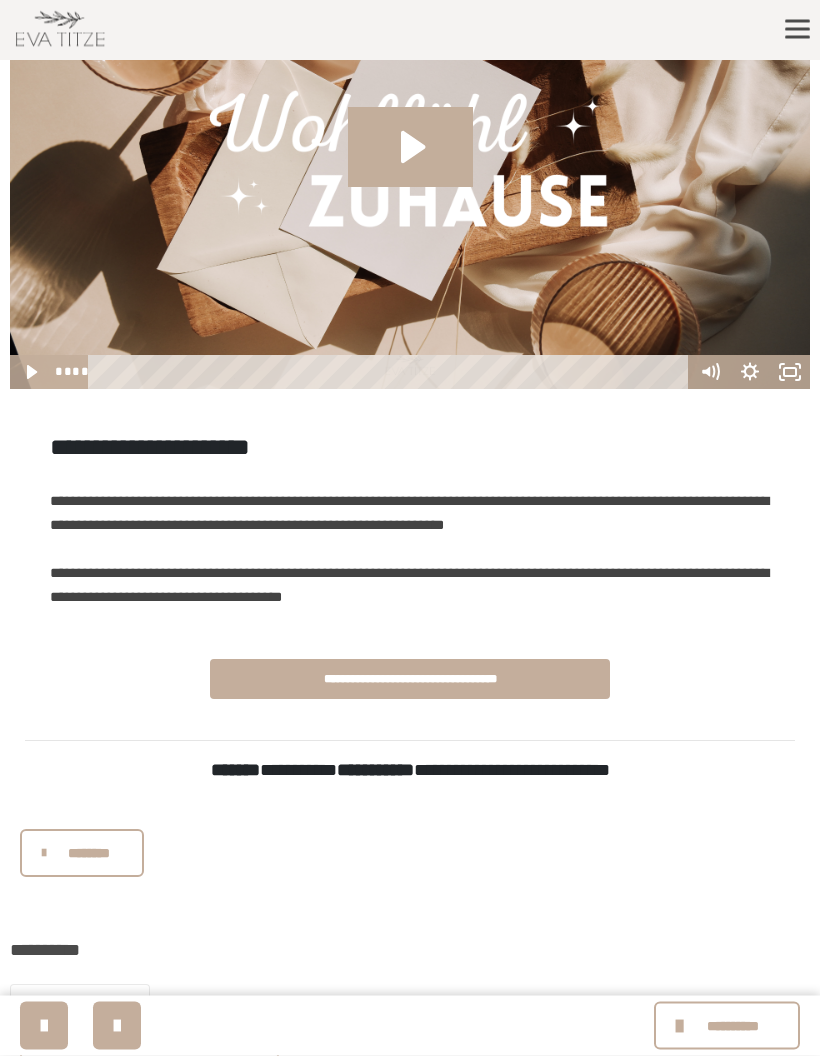 click at bounding box center (117, 1026) 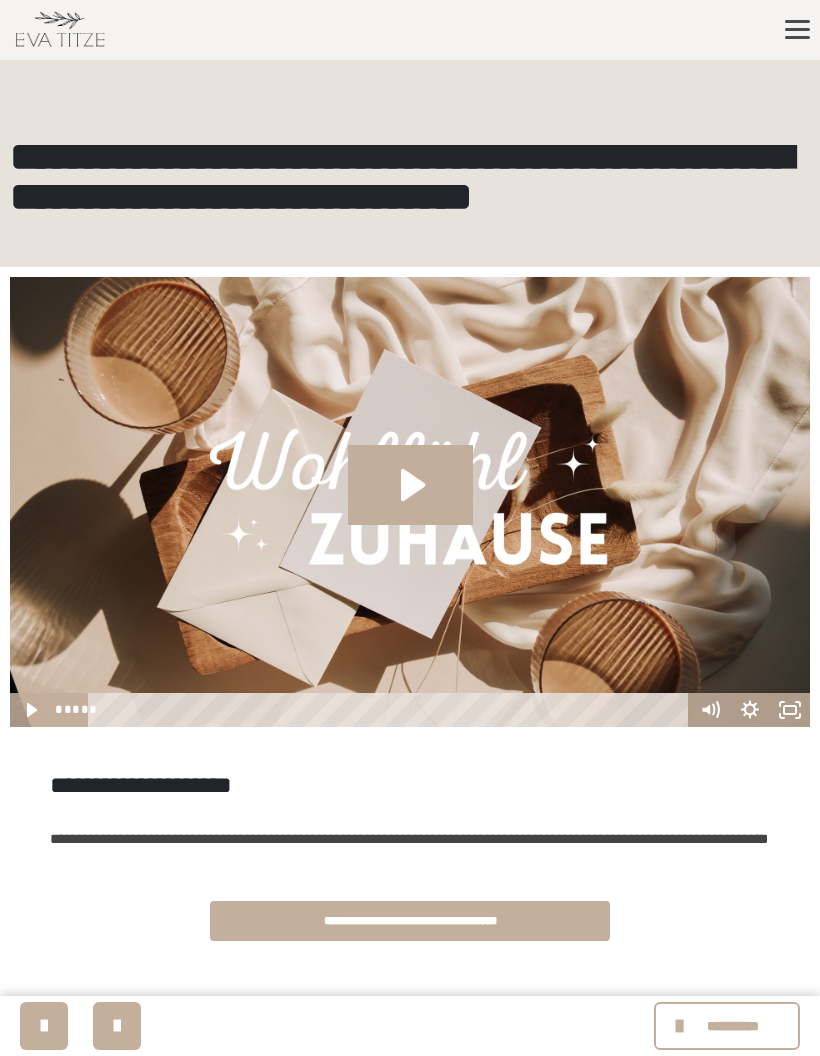 scroll, scrollTop: 0, scrollLeft: 0, axis: both 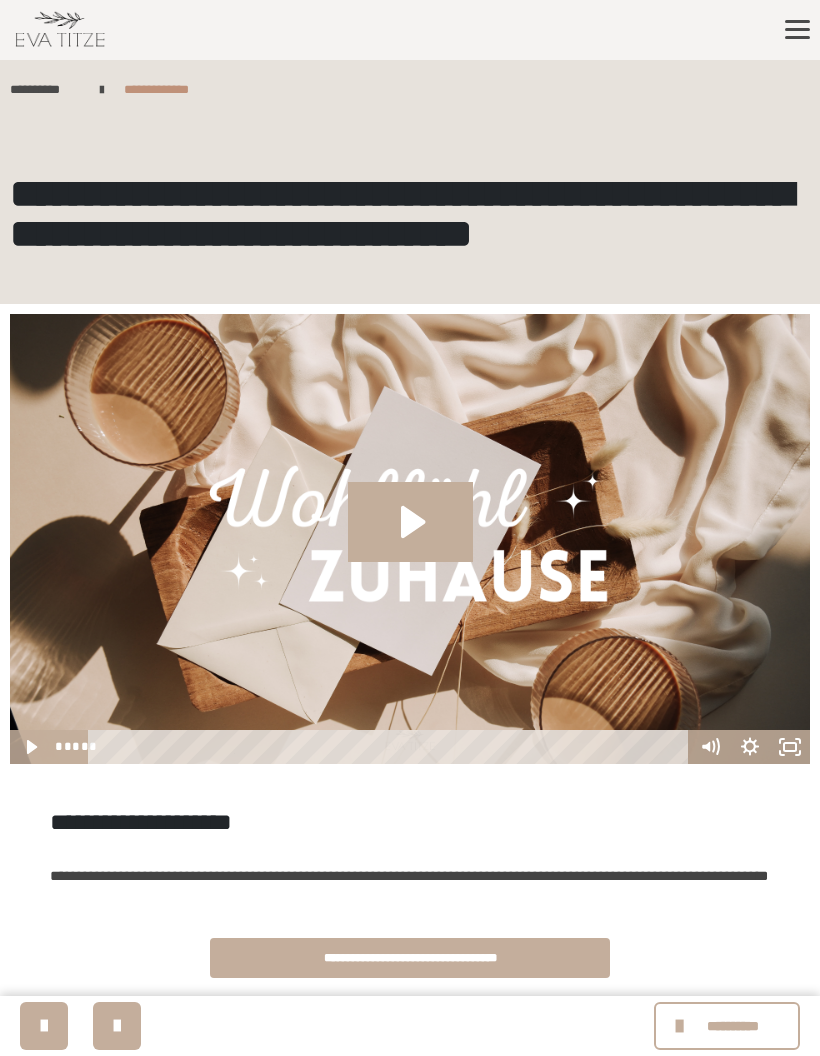click at bounding box center (117, 1026) 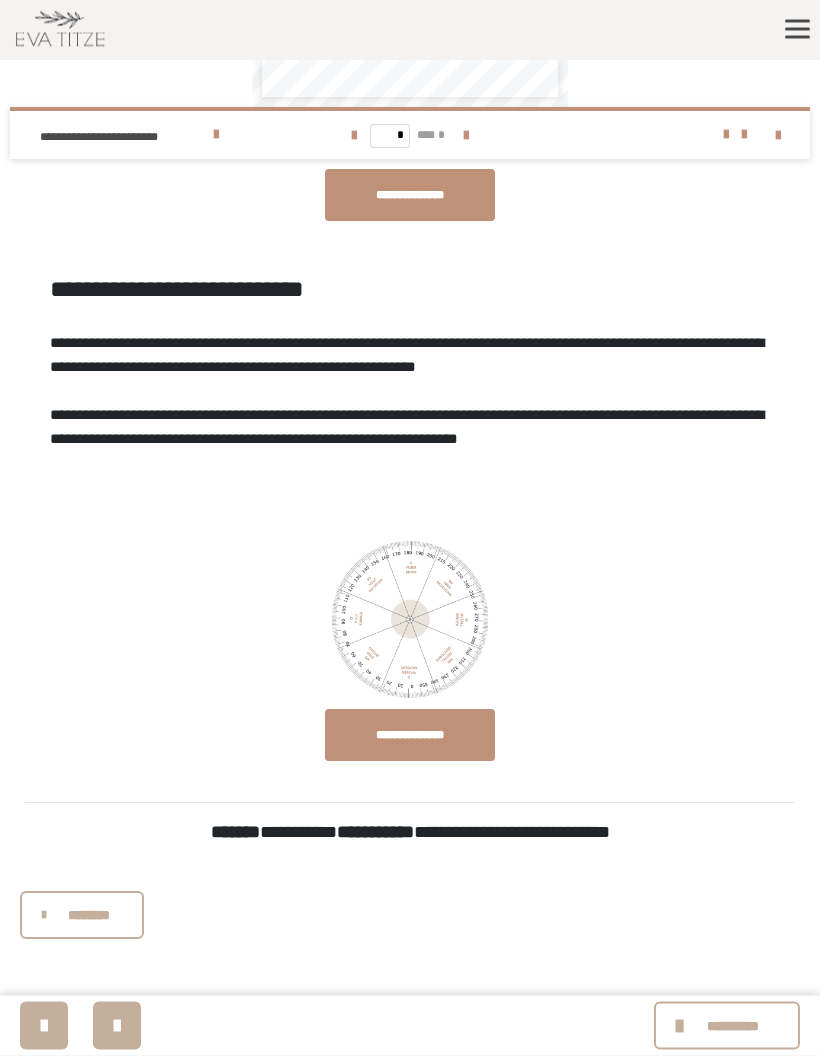 scroll, scrollTop: 3280, scrollLeft: 0, axis: vertical 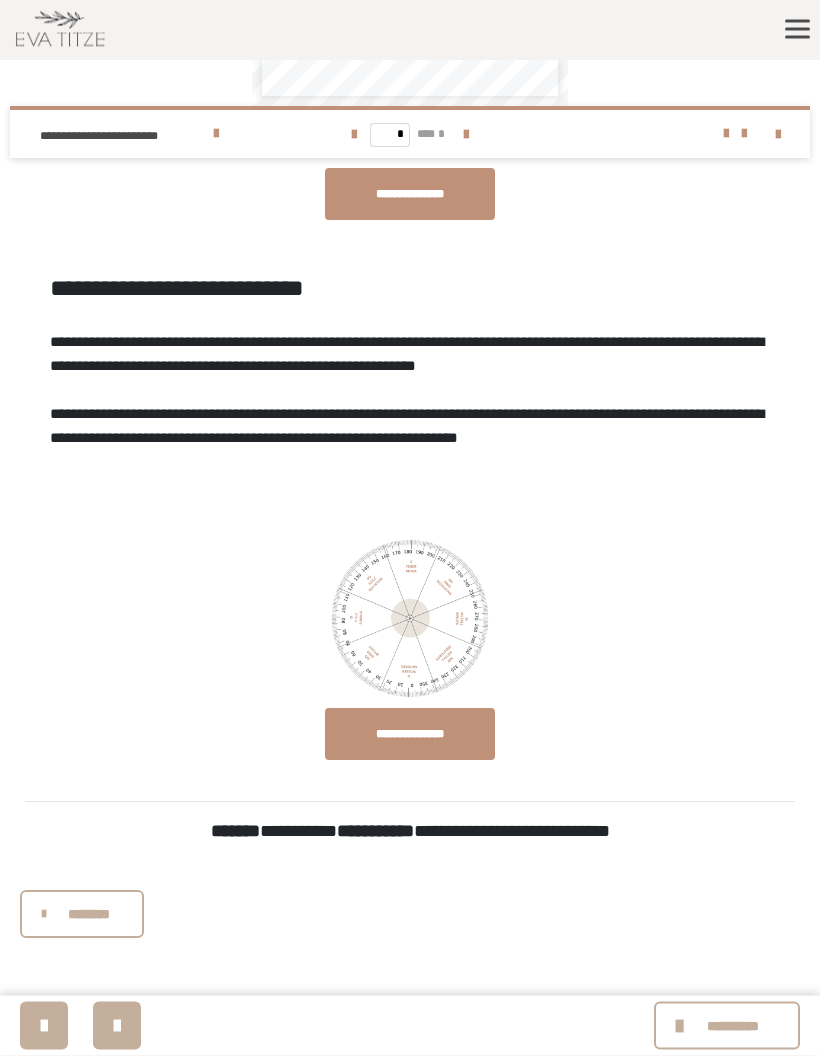 click on "**********" at bounding box center [410, 735] 